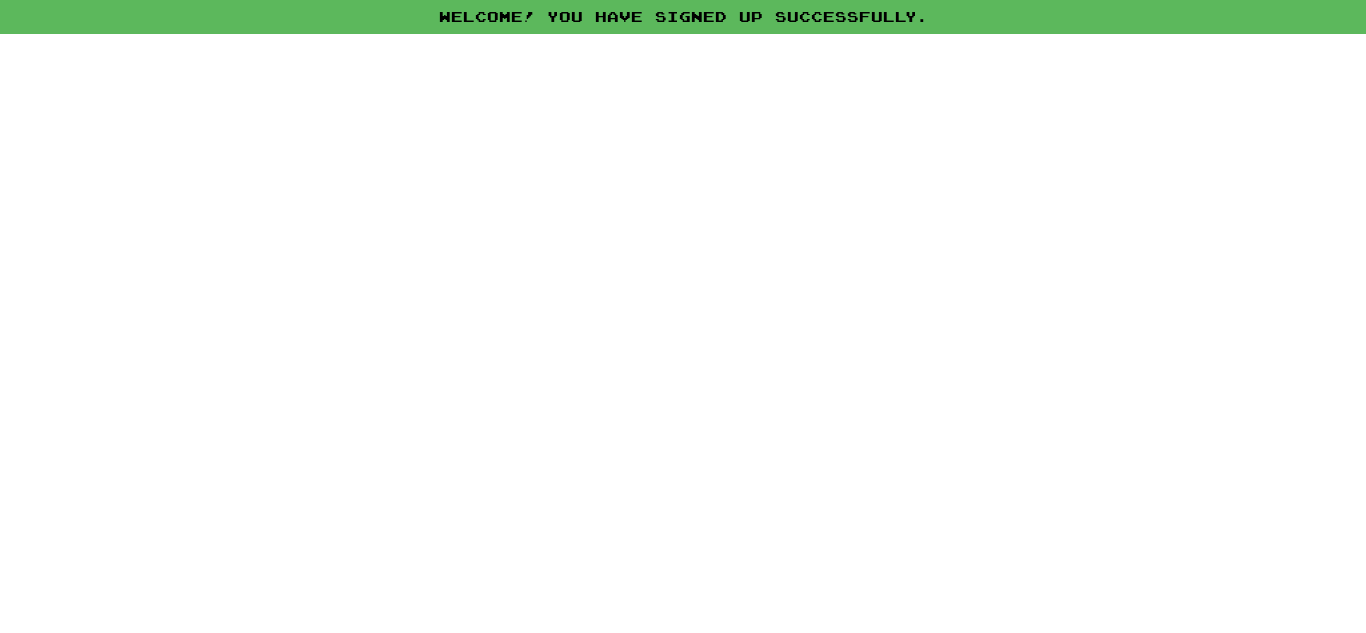 scroll, scrollTop: 0, scrollLeft: 0, axis: both 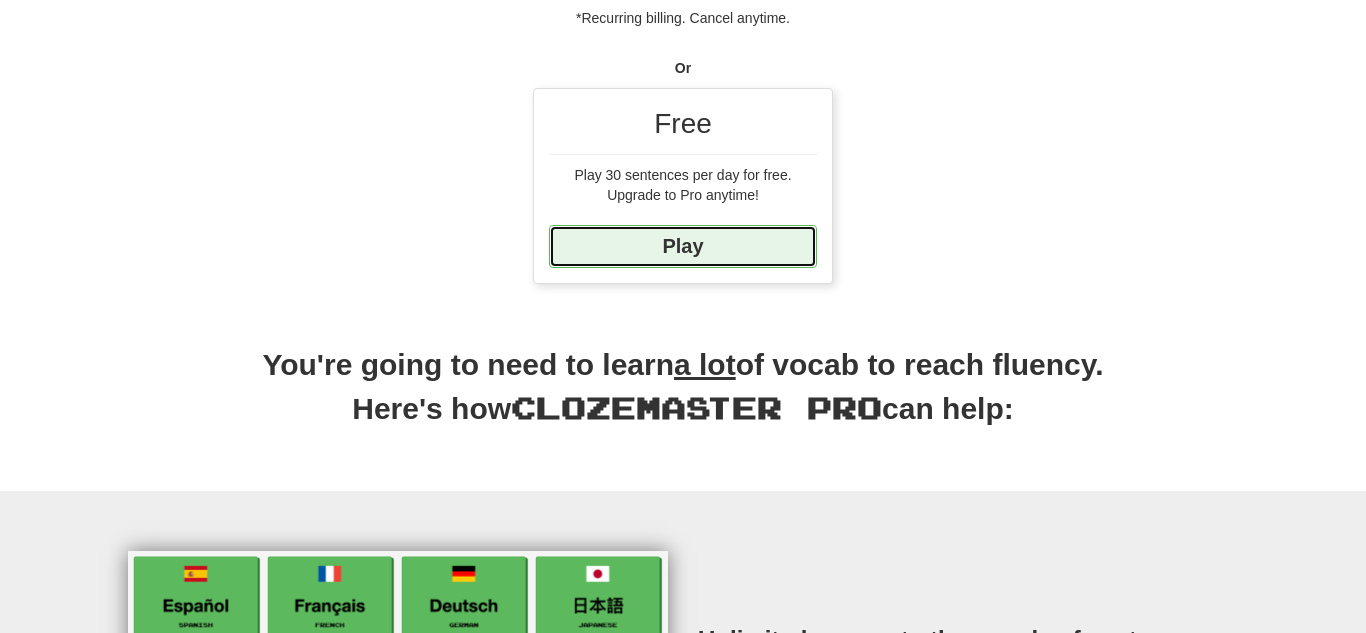 click on "Play" at bounding box center [683, 246] 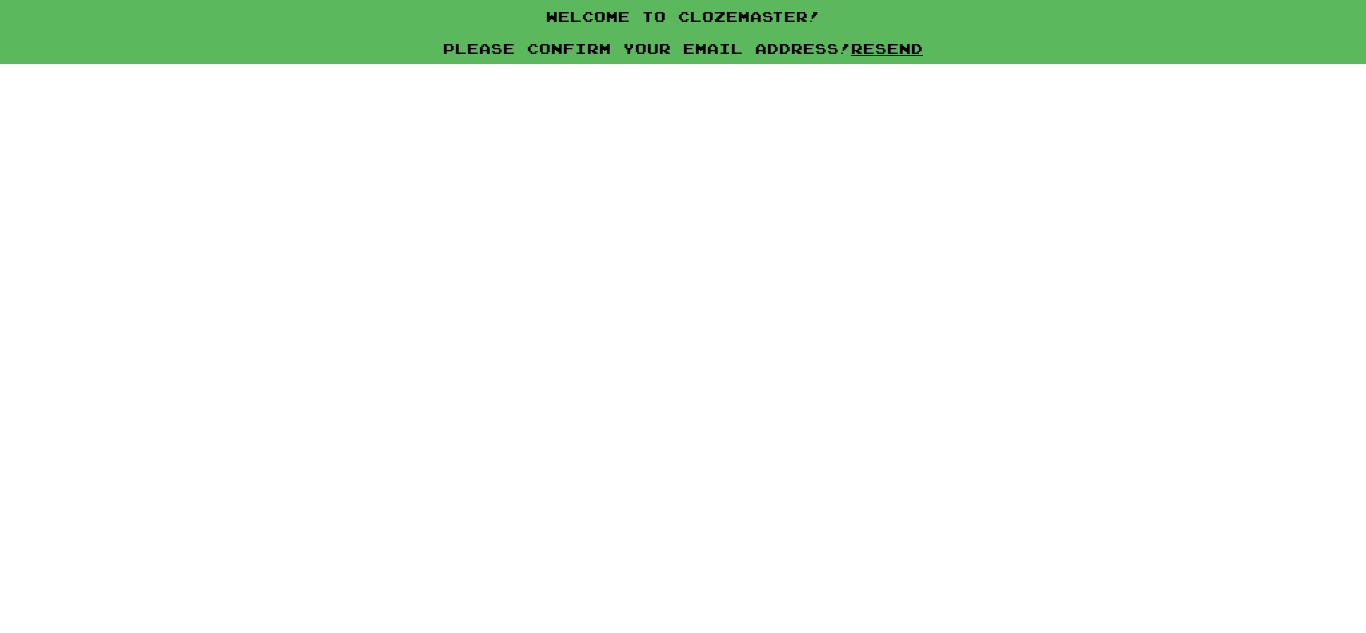 scroll, scrollTop: 0, scrollLeft: 0, axis: both 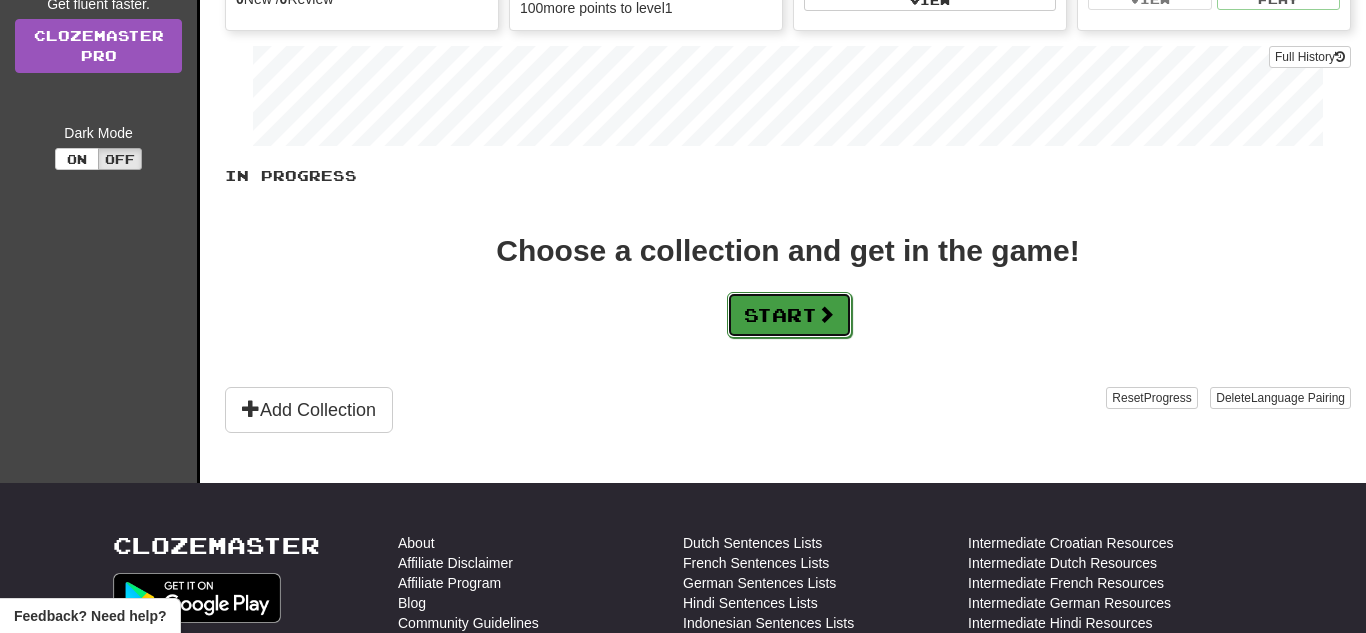 click at bounding box center (826, 314) 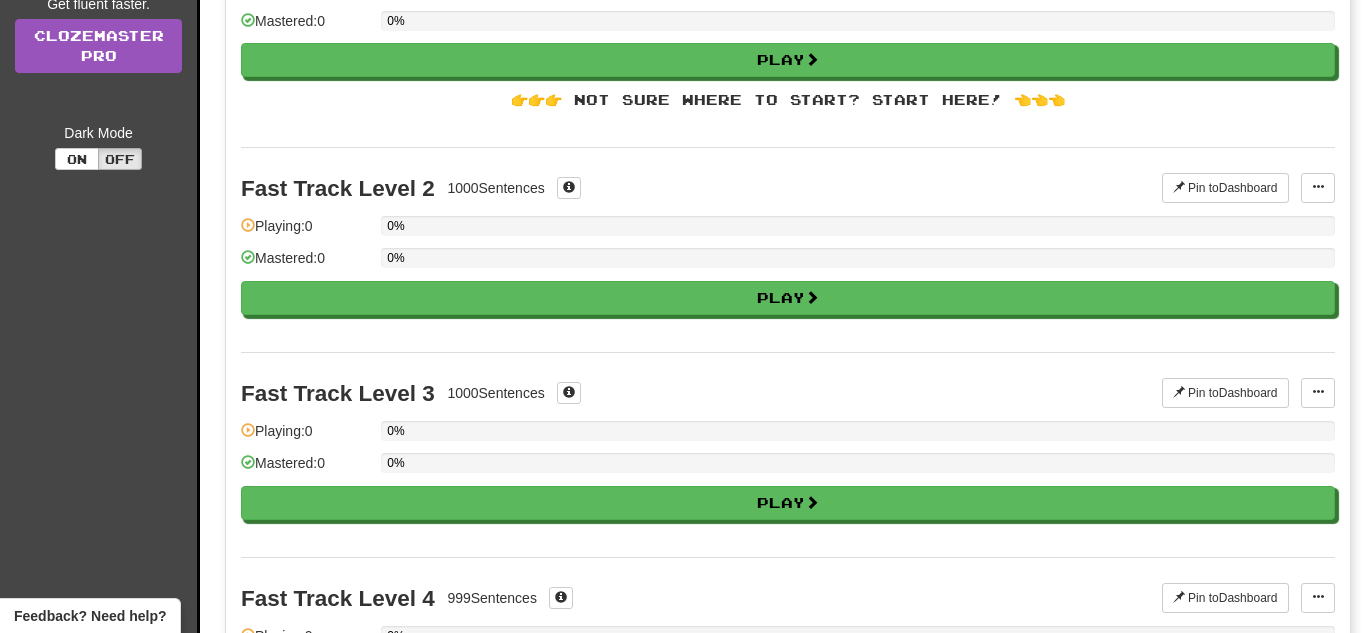 scroll, scrollTop: 0, scrollLeft: 0, axis: both 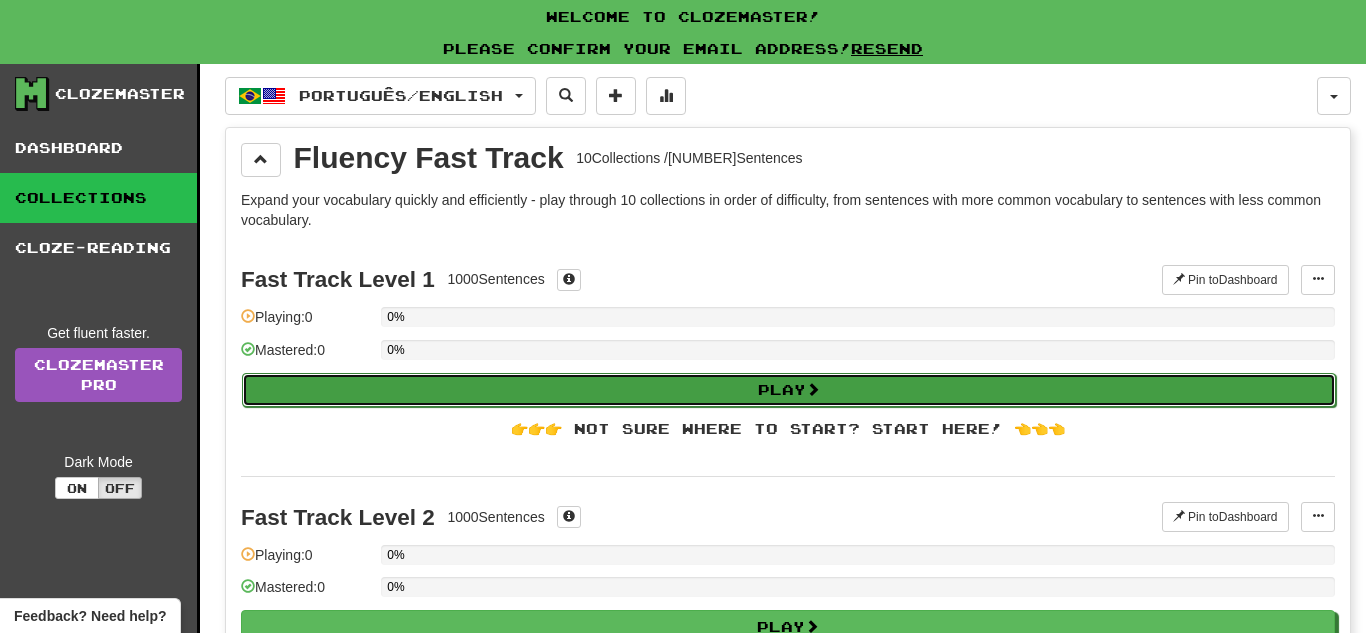 click on "Play" at bounding box center [789, 390] 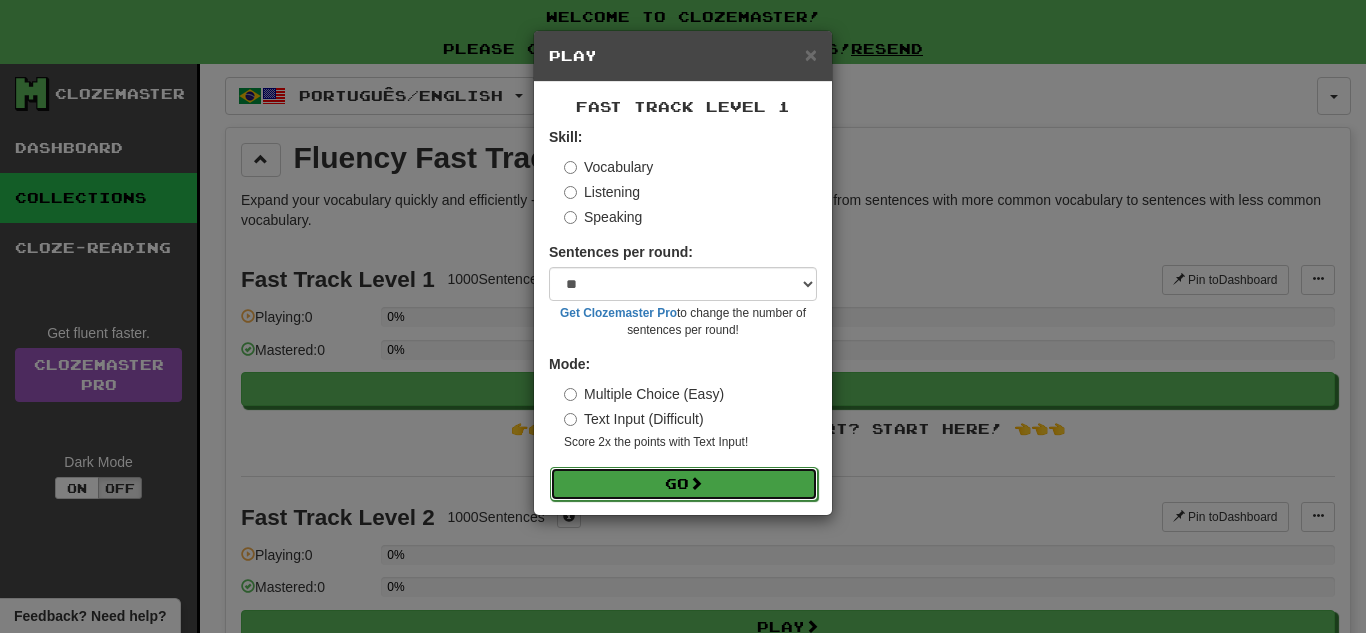 click on "Go" at bounding box center [684, 484] 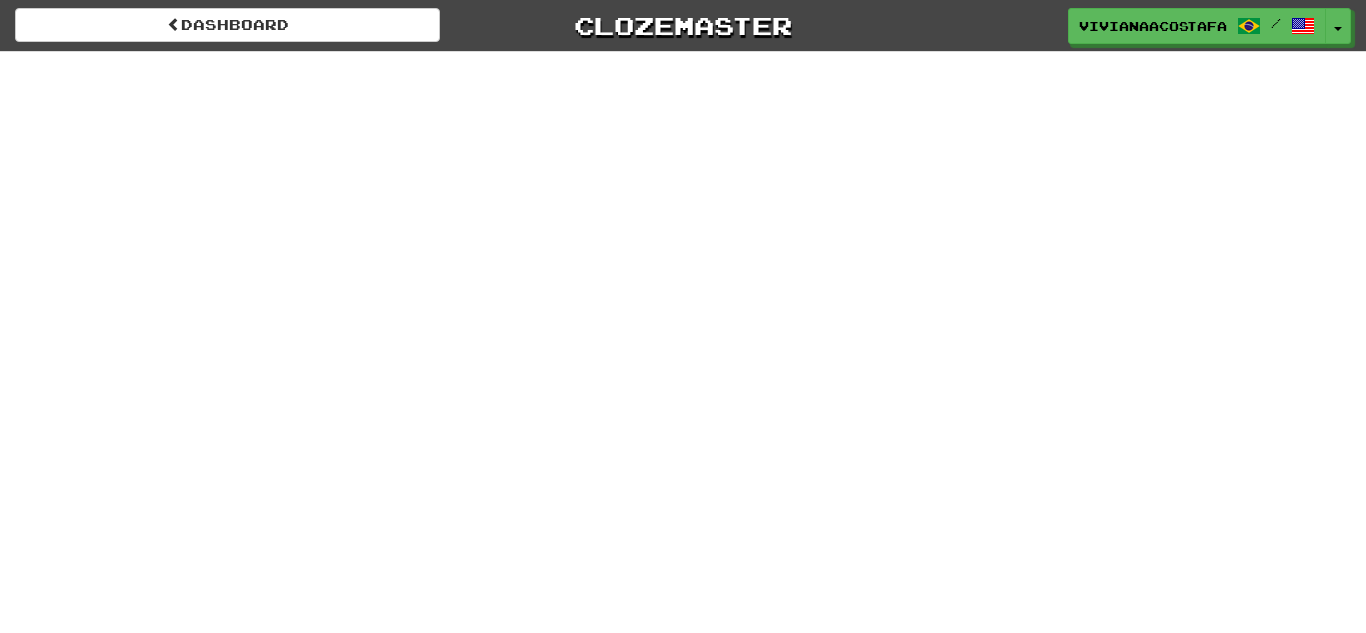 scroll, scrollTop: 0, scrollLeft: 0, axis: both 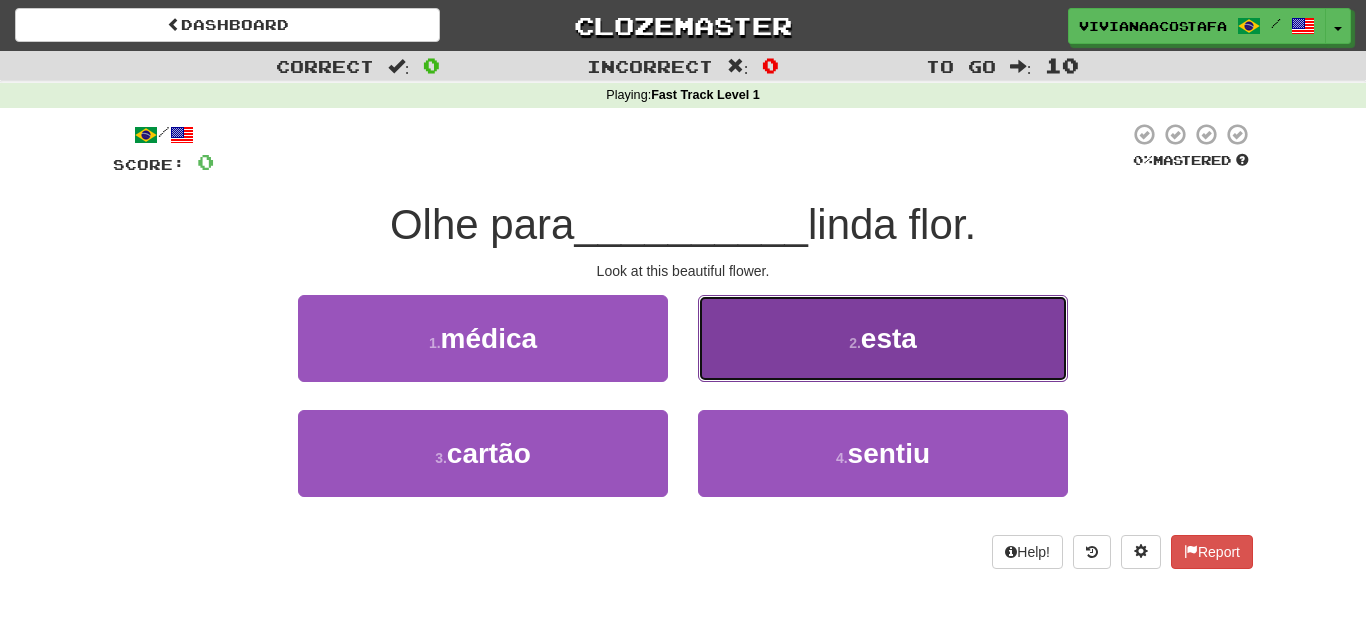 click on "2 .  esta" at bounding box center (483, 338) 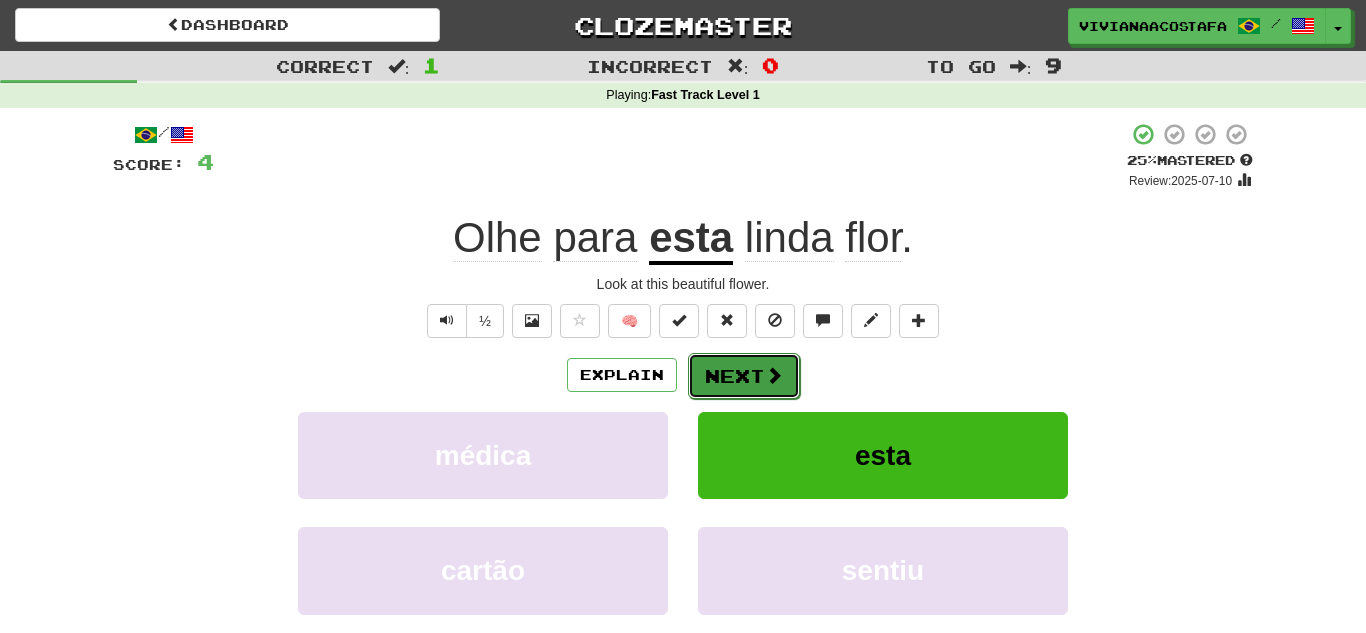 click on "Next" at bounding box center [744, 376] 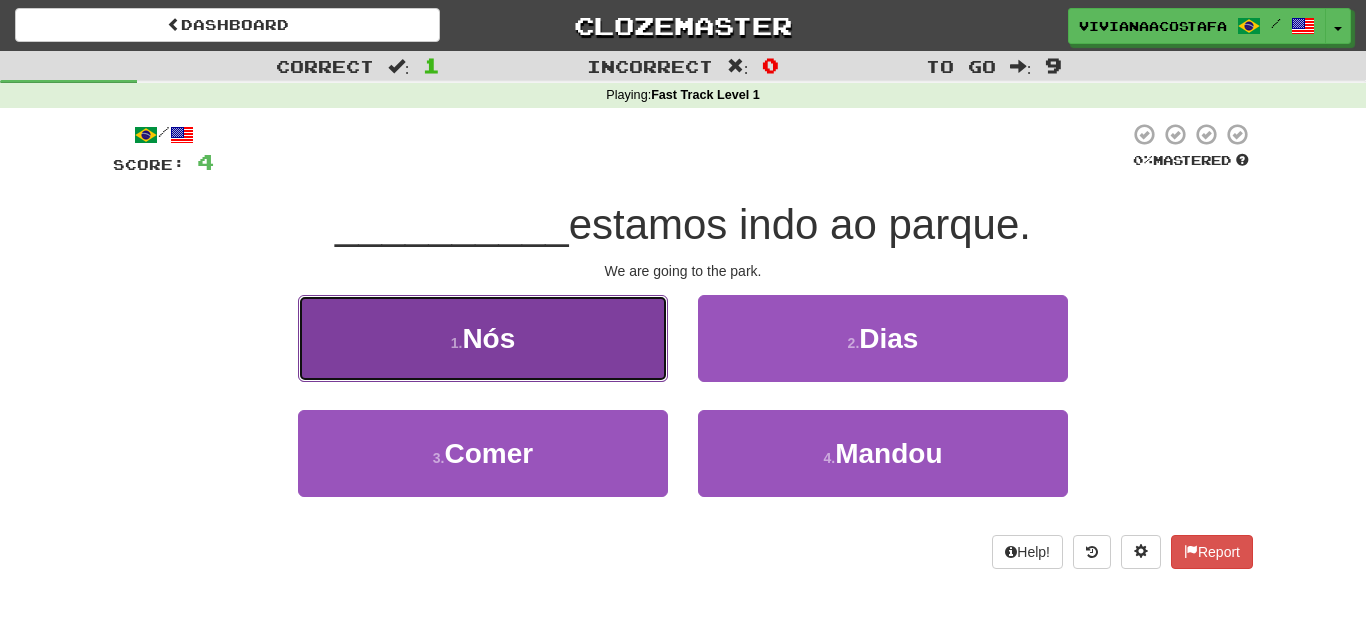 click on "1 .  Nós" at bounding box center (483, 338) 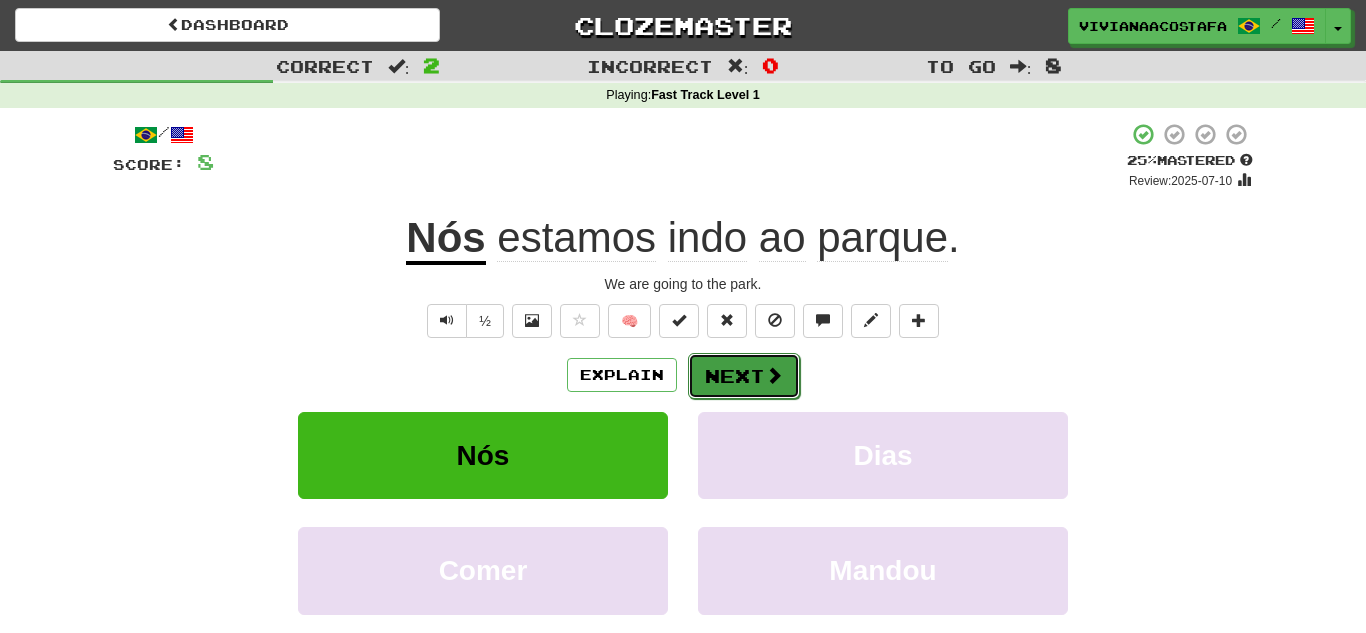 click on "Next" at bounding box center [744, 376] 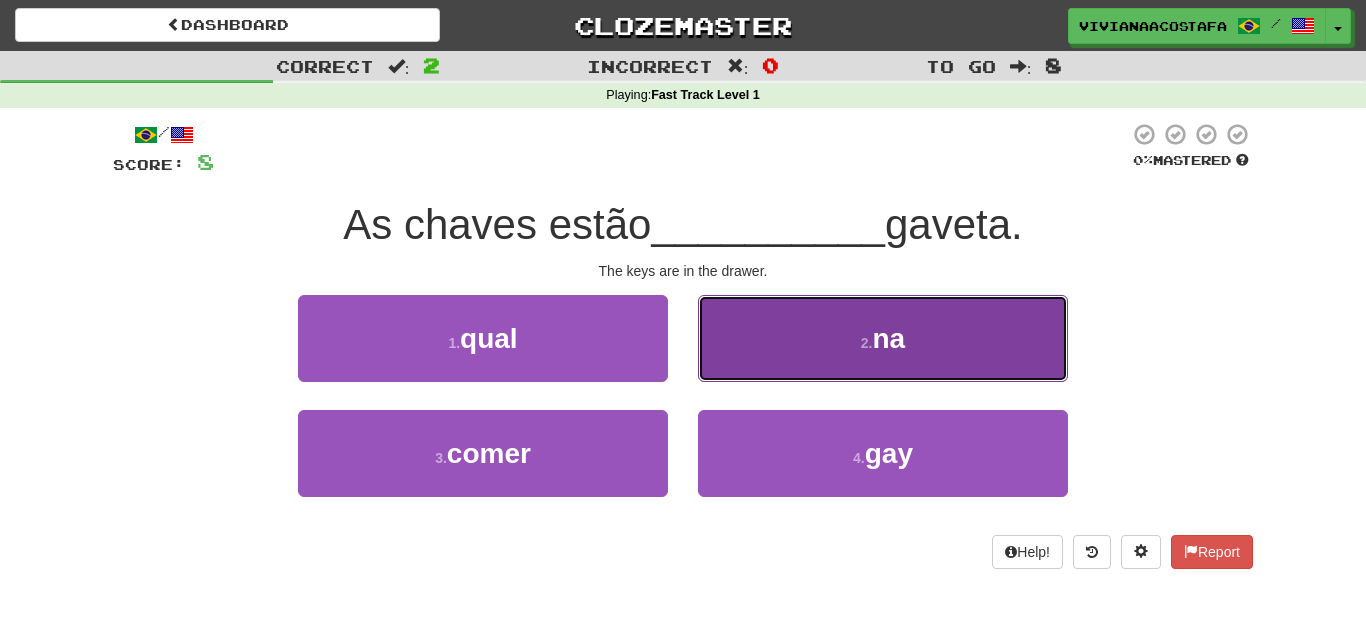click on "2 .  na" at bounding box center [483, 338] 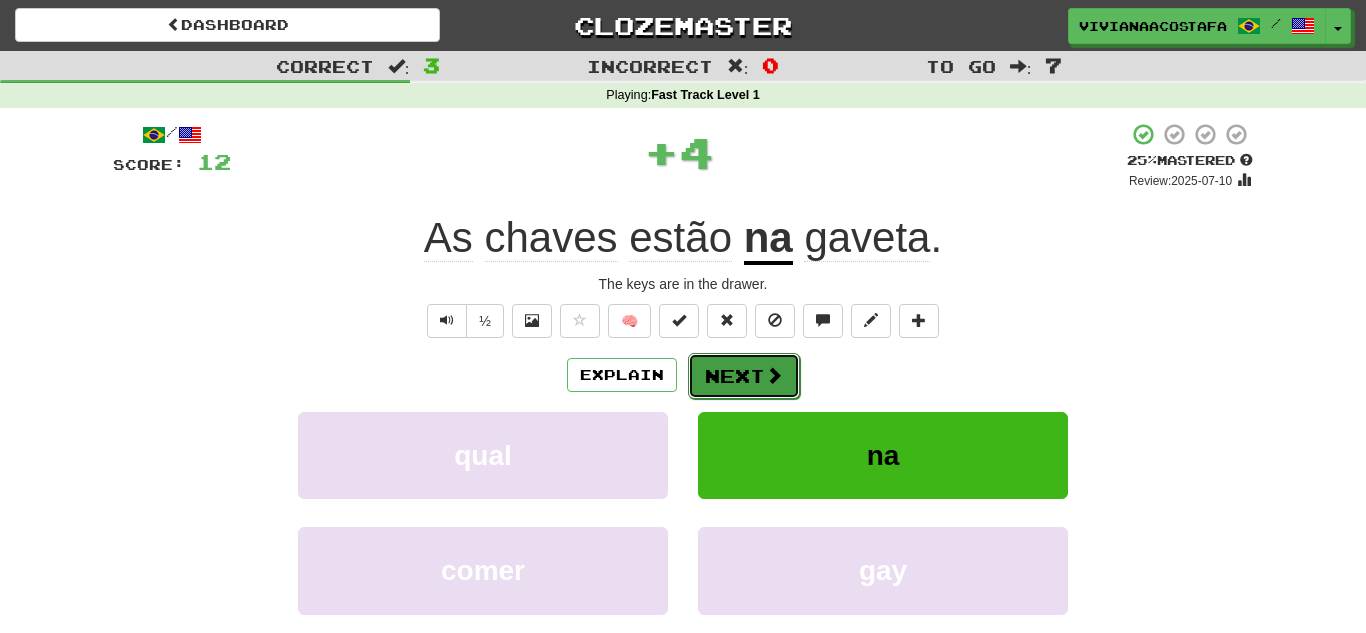 click on "Next" at bounding box center [744, 376] 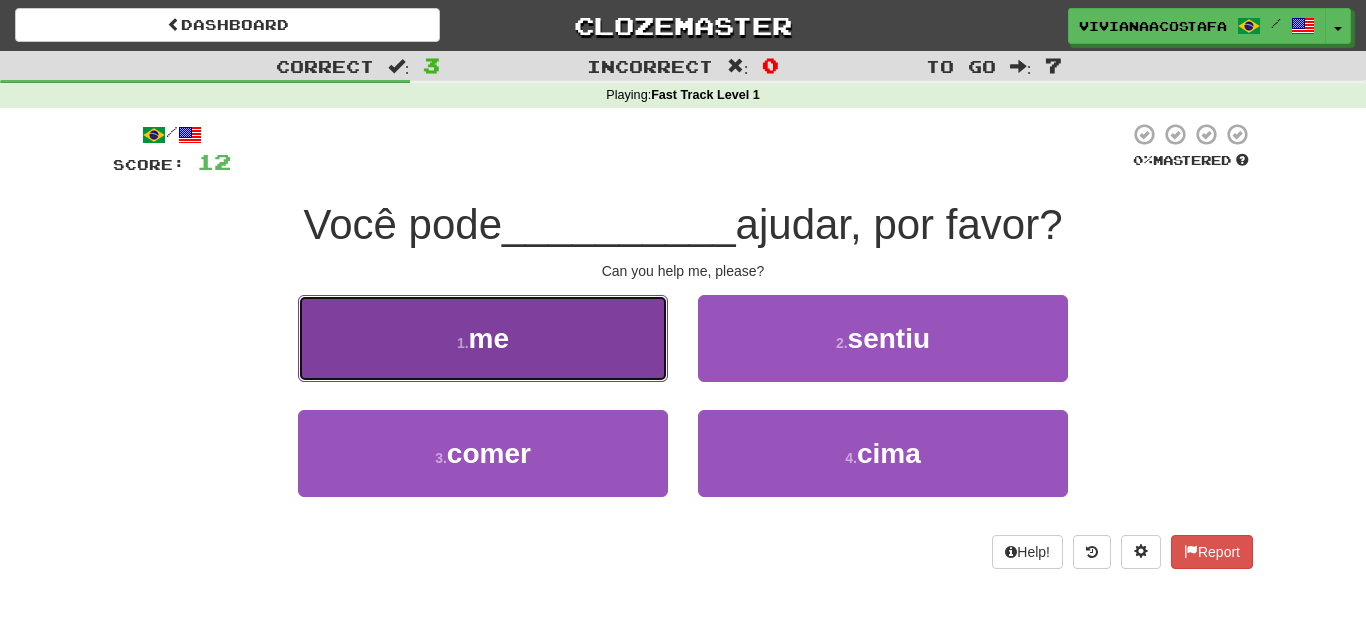 click on "me" at bounding box center (489, 338) 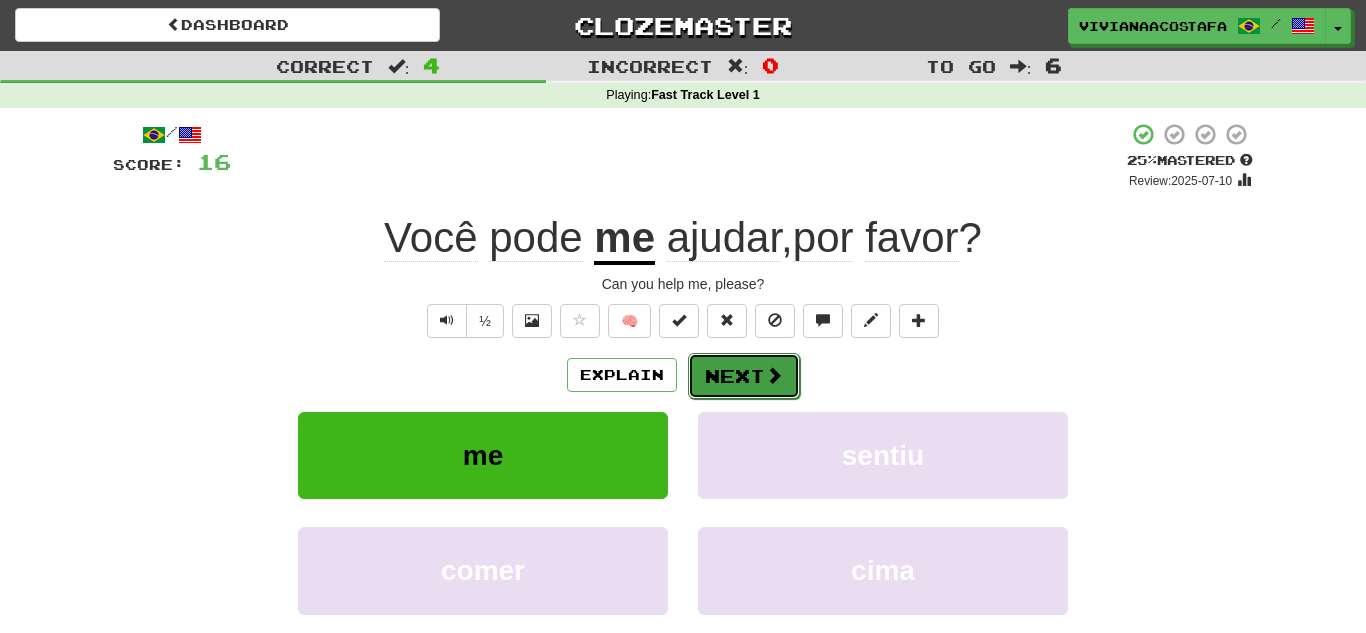click on "Next" at bounding box center (744, 376) 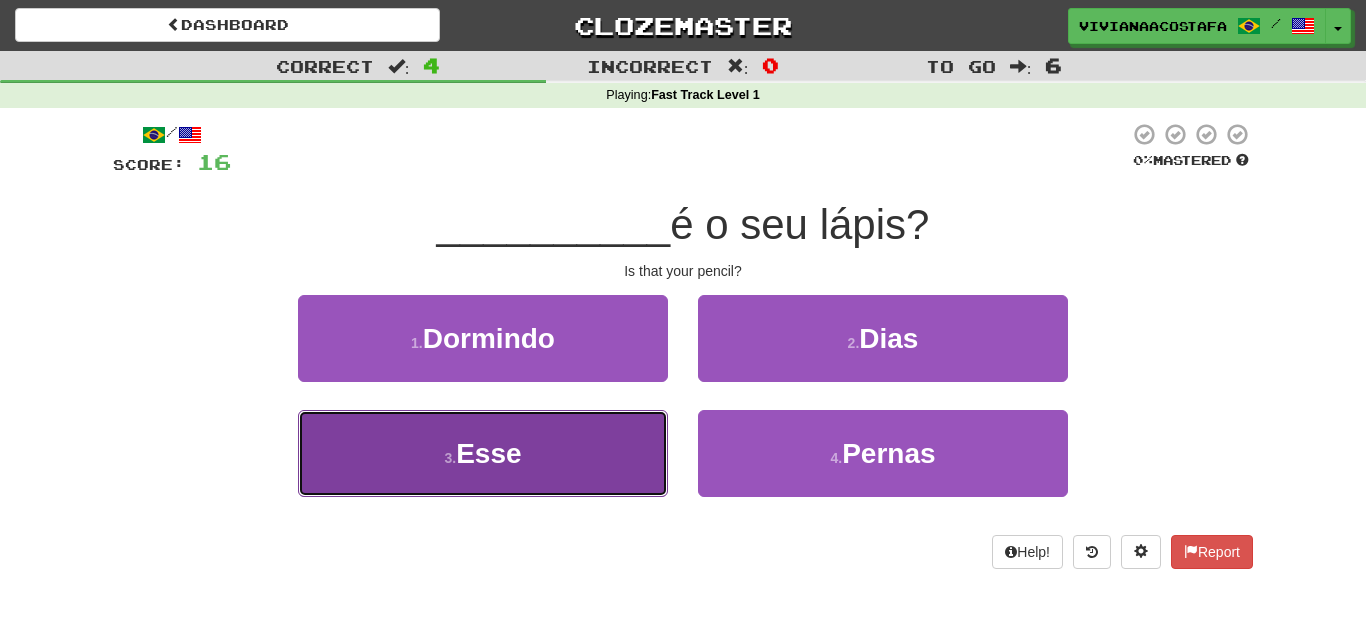 click on "Esse" at bounding box center [489, 338] 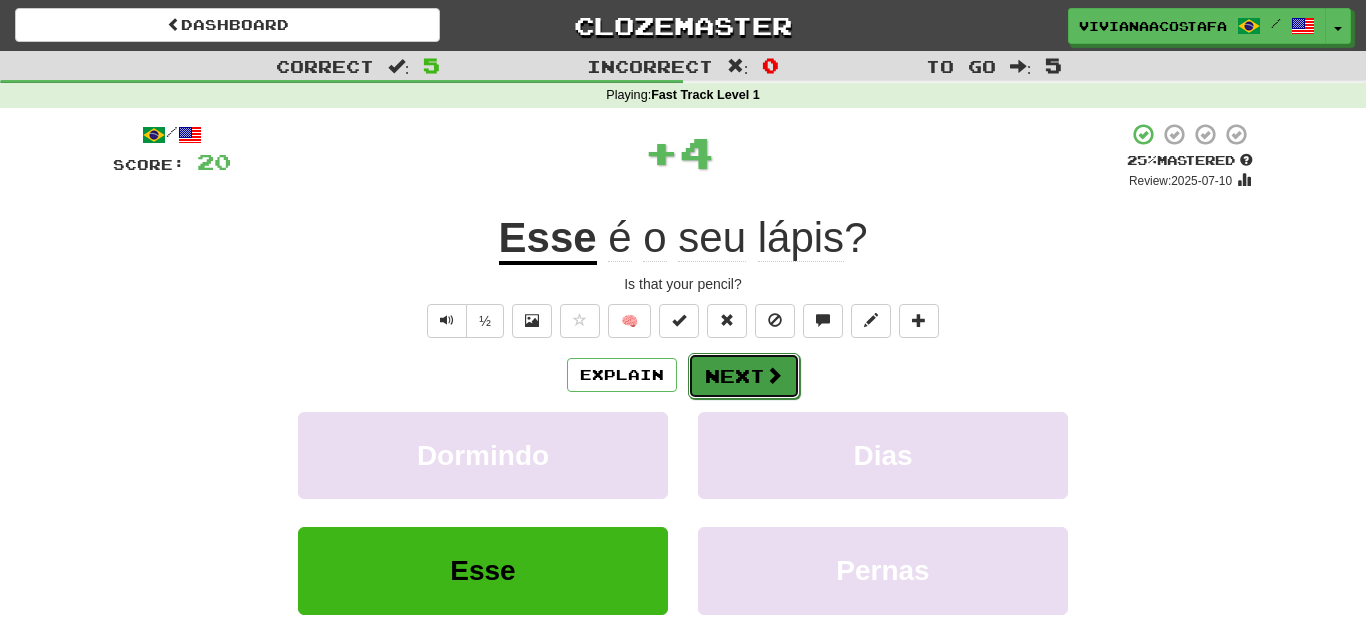 click on "Next" at bounding box center (744, 376) 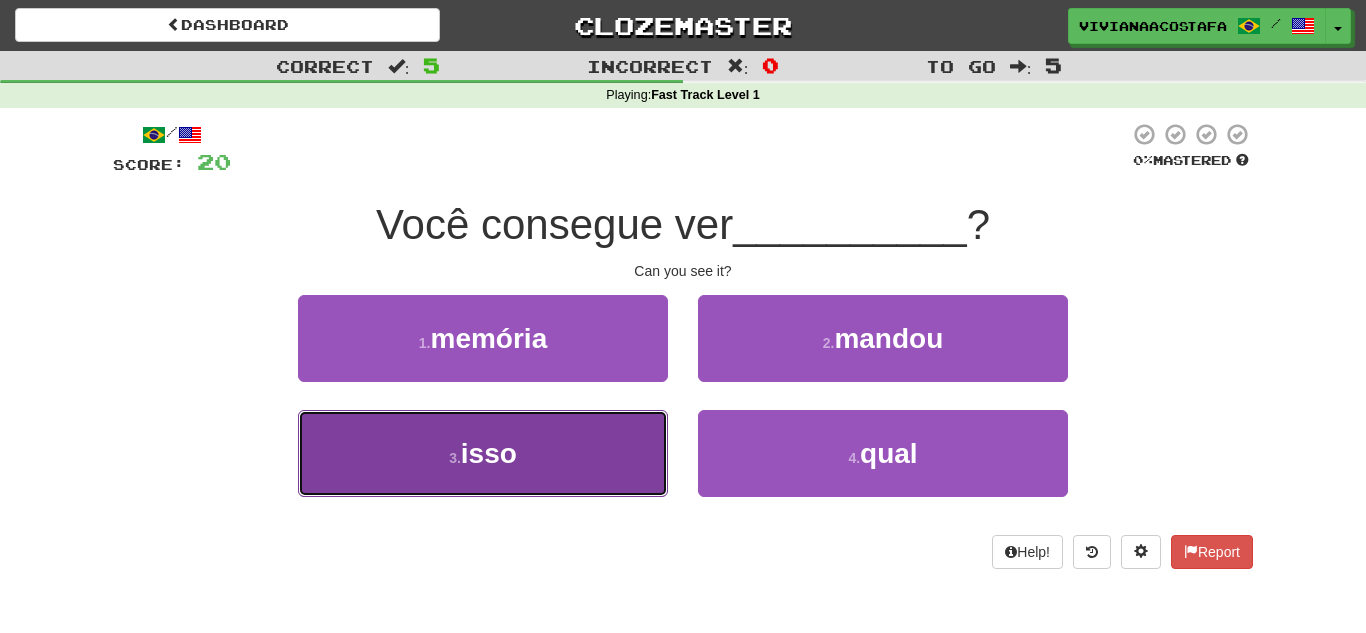 click on "3 .  isso" at bounding box center [483, 338] 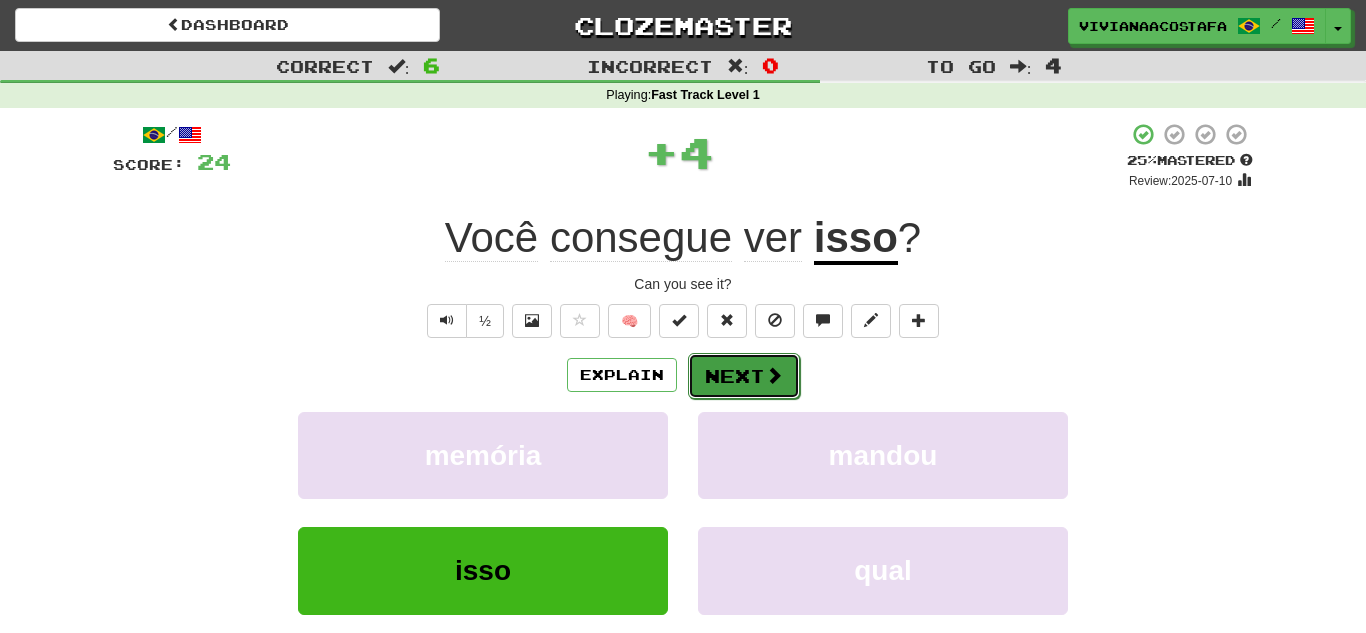 click on "Next" at bounding box center [744, 376] 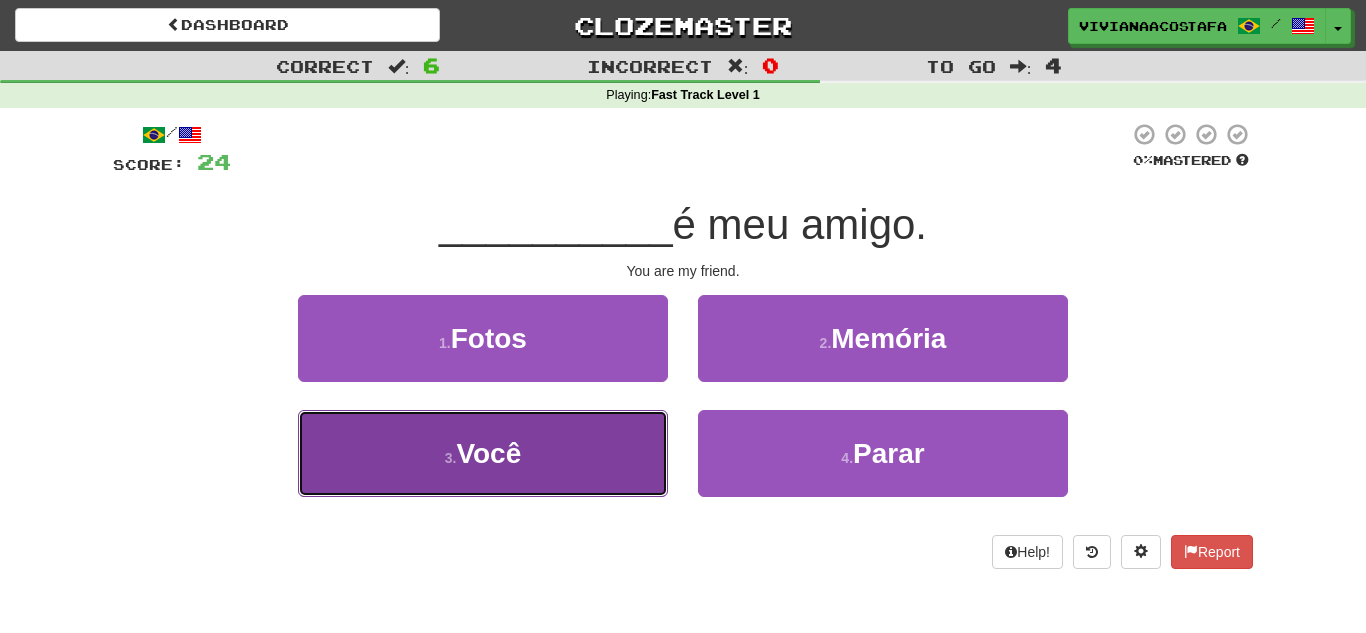 click on "3 .  Você" at bounding box center (483, 338) 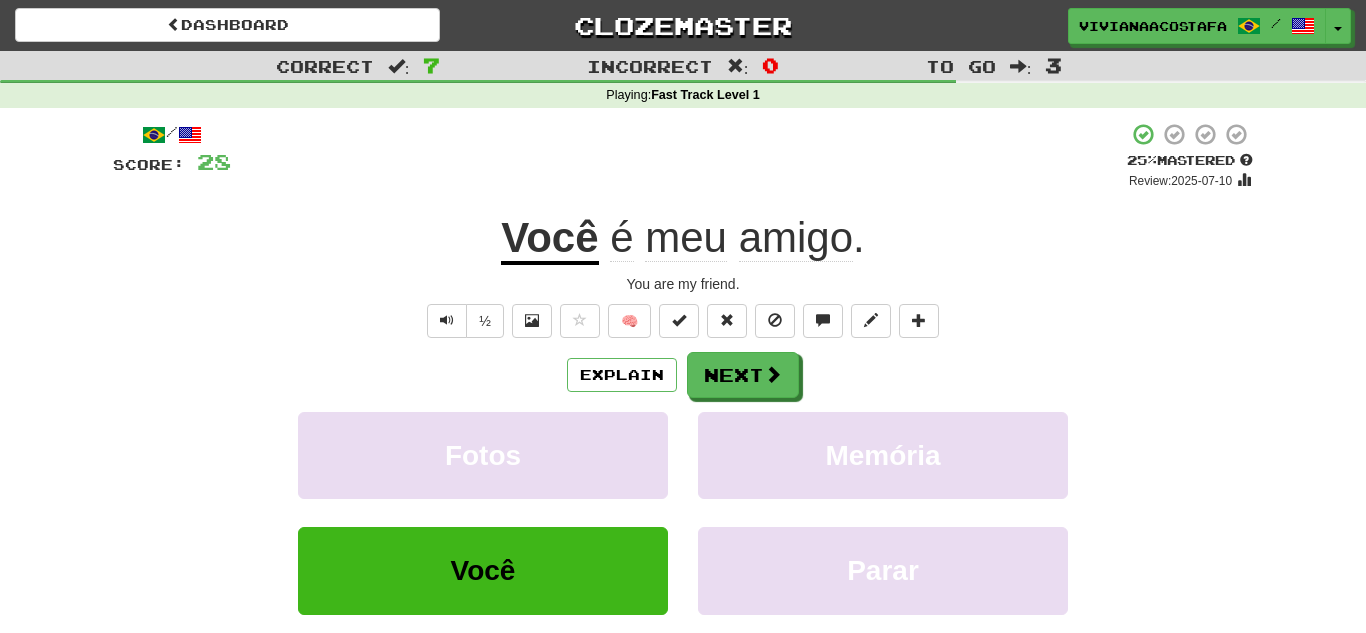 click on "/  Score:   28 + 4 25 %  Mastered Review:  2025-07-10 Você   é   meu   amigo . You are my friend. ½ 🧠 Explain Next Fotos Memória Você Parar Learn more: Fotos Memória Você Parar  Help!  Report" at bounding box center [683, 419] 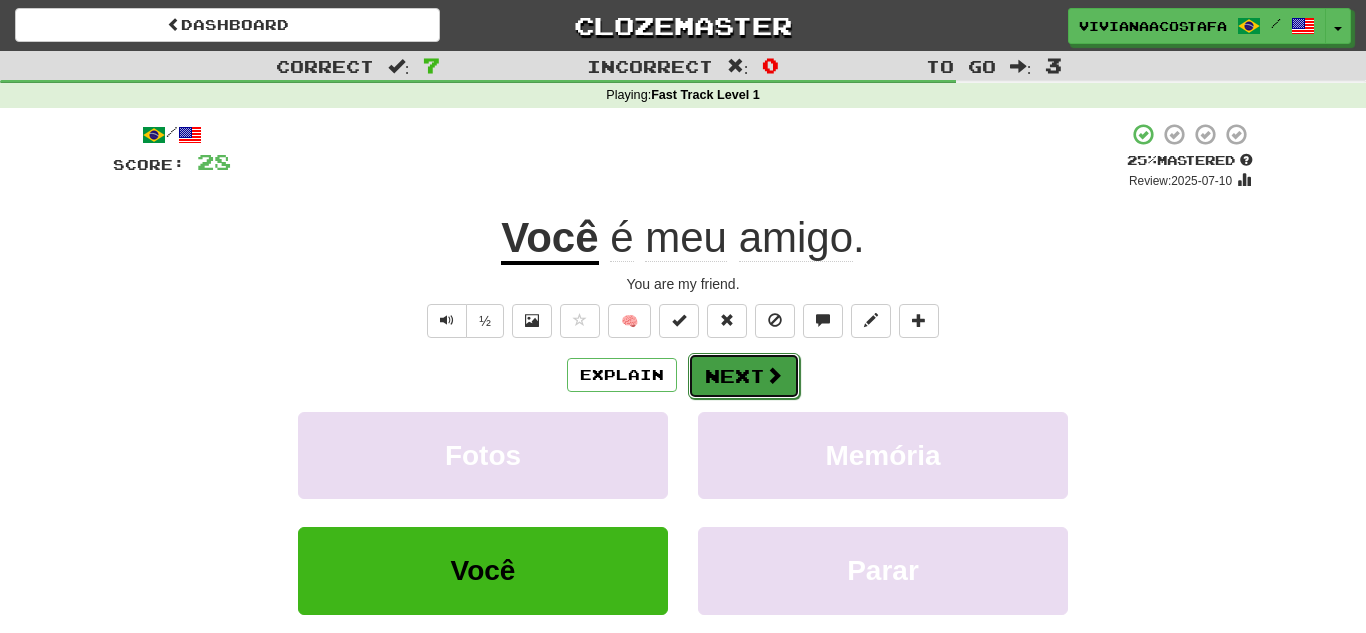 click at bounding box center [774, 375] 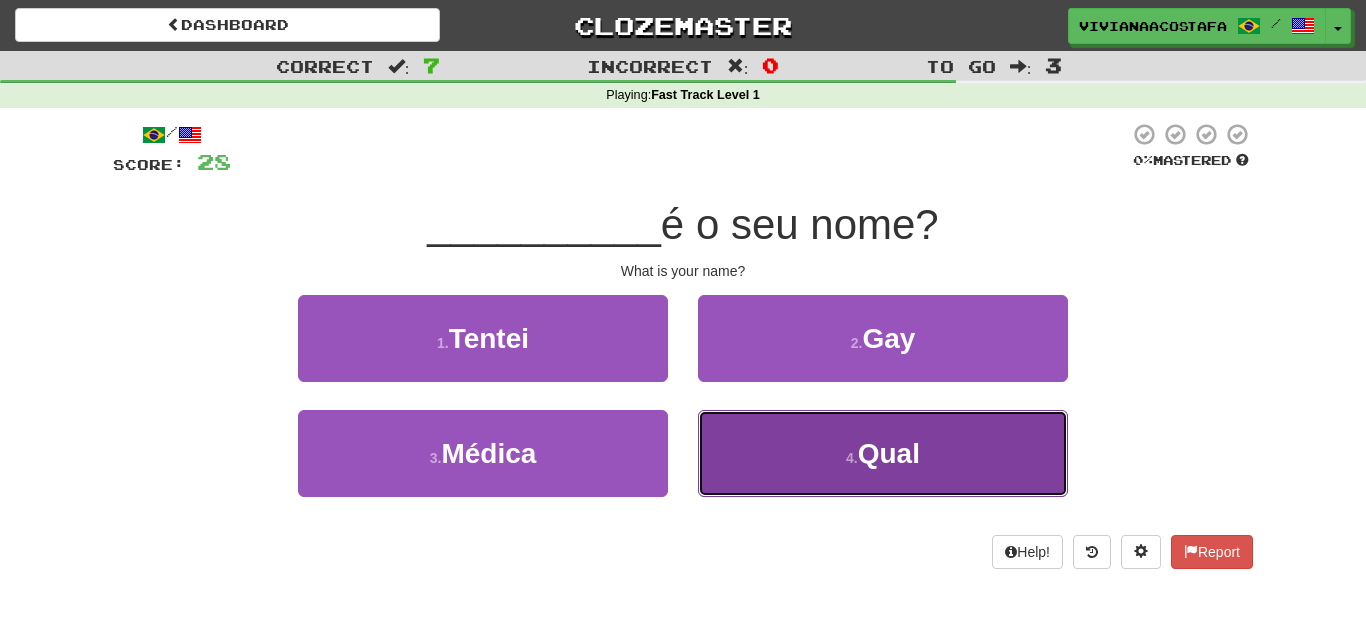 click on "4 .  Qual" at bounding box center (483, 338) 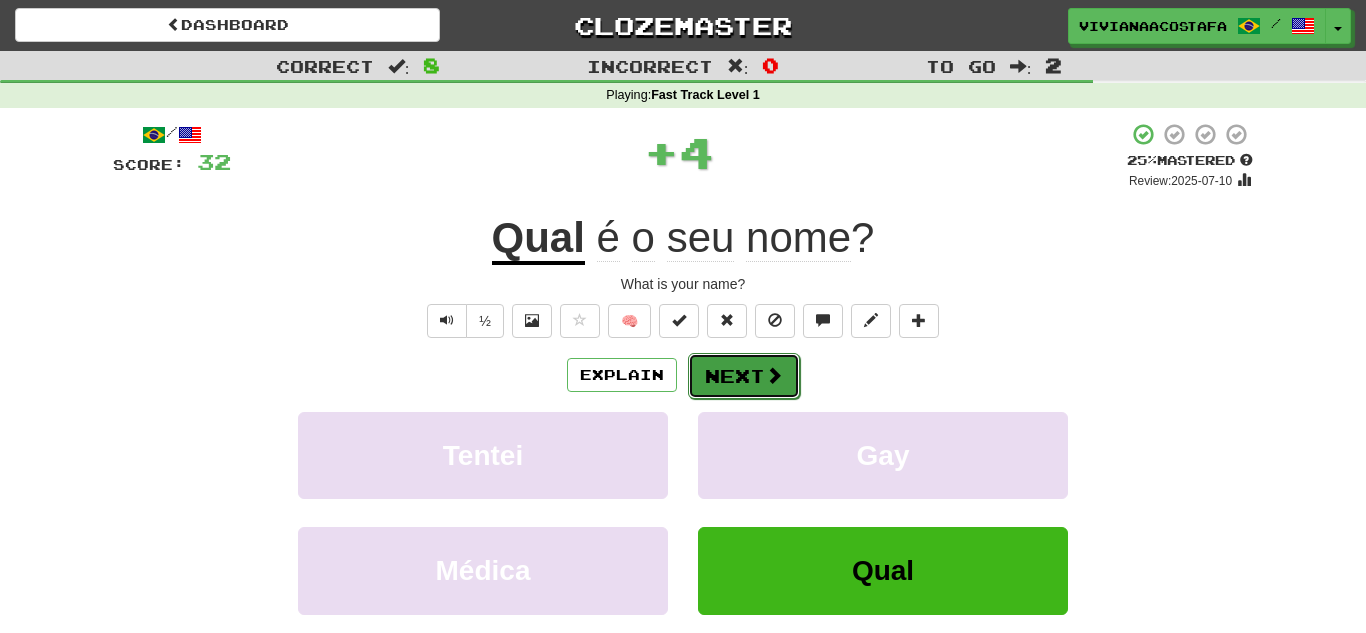 click on "Next" at bounding box center (744, 376) 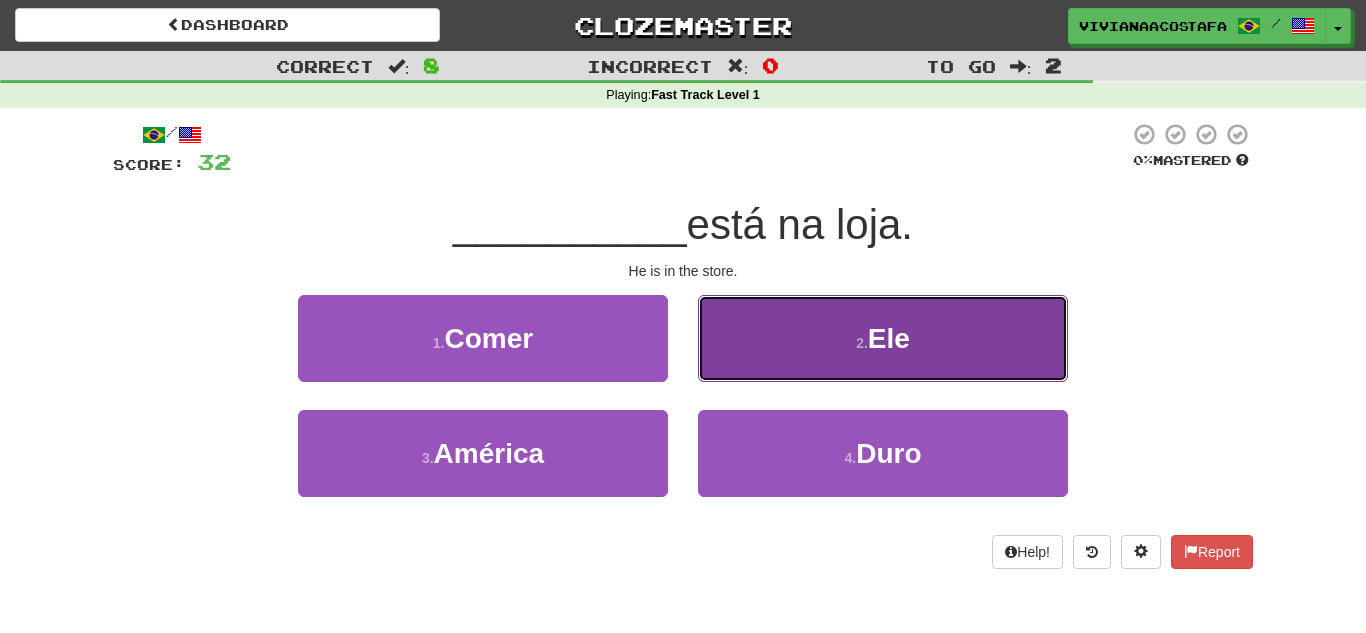 click on "2 .  Ele" at bounding box center (483, 338) 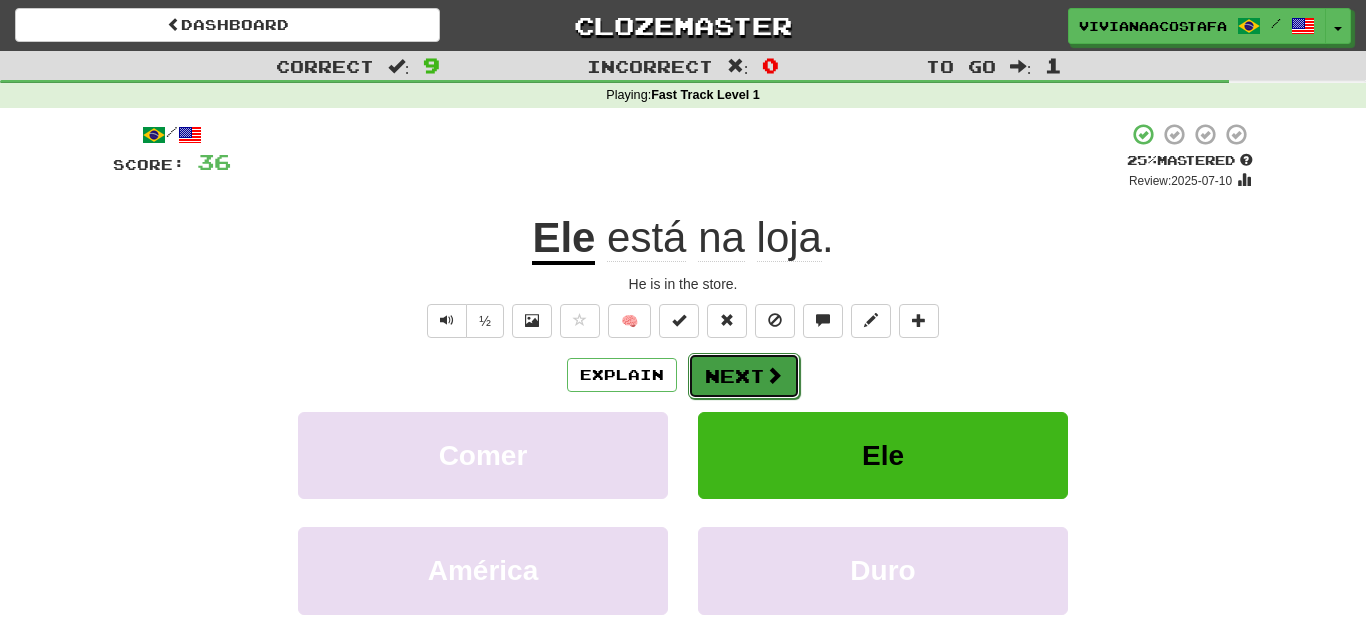 click on "Next" at bounding box center [744, 376] 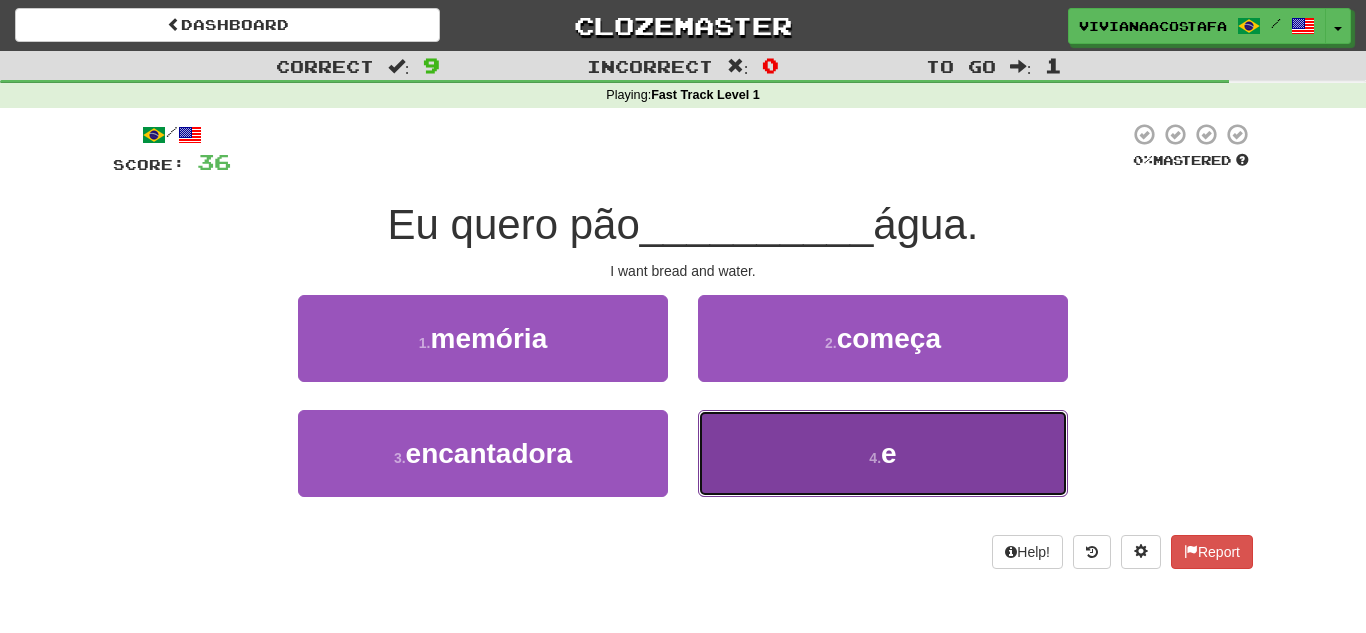 click on "4 .  e" at bounding box center (483, 338) 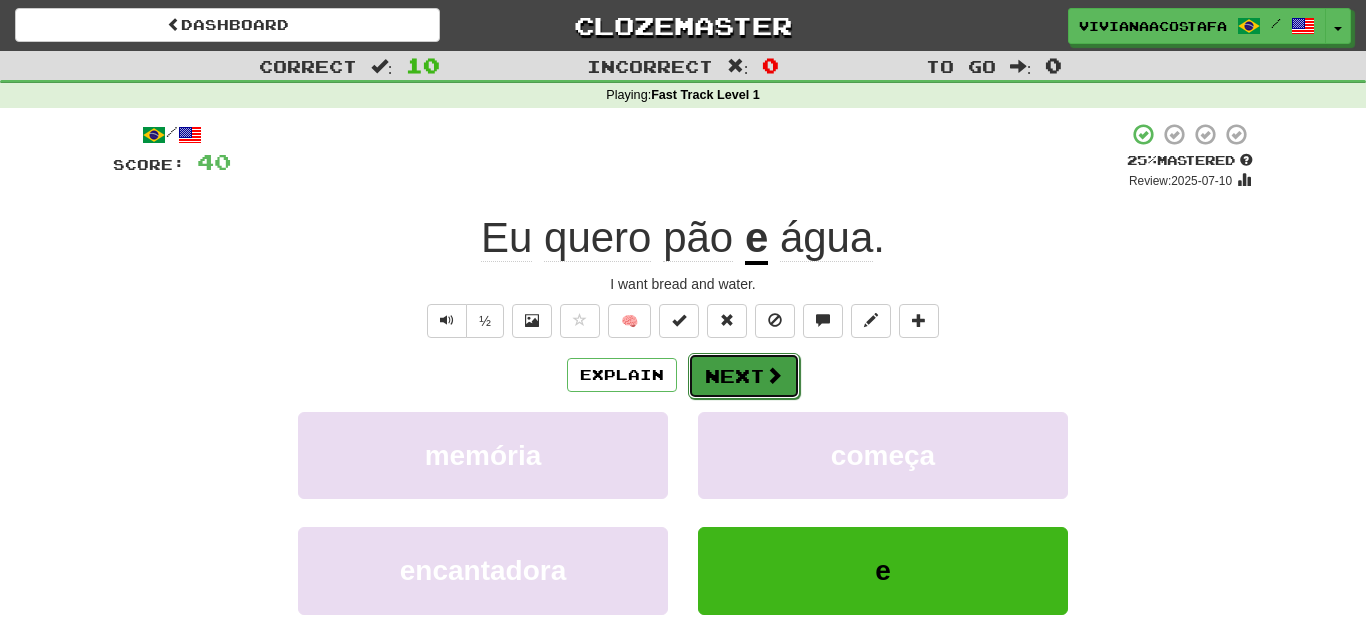 click at bounding box center [774, 375] 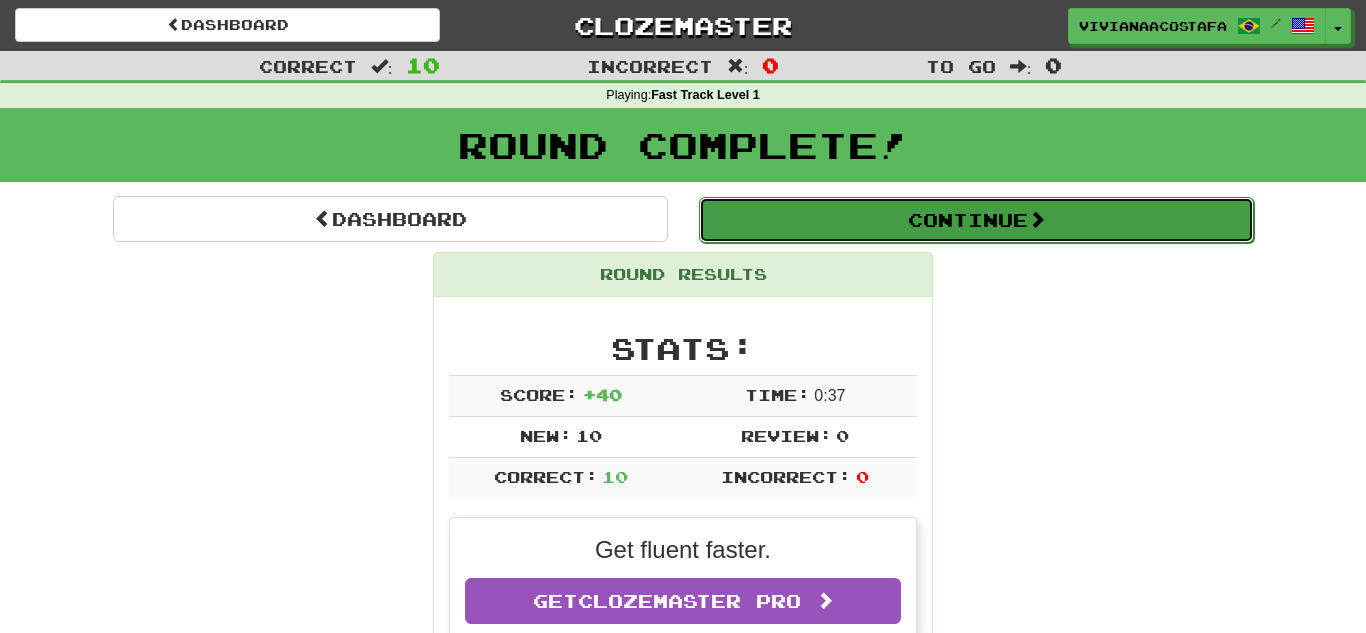 click on "Continue" at bounding box center (976, 220) 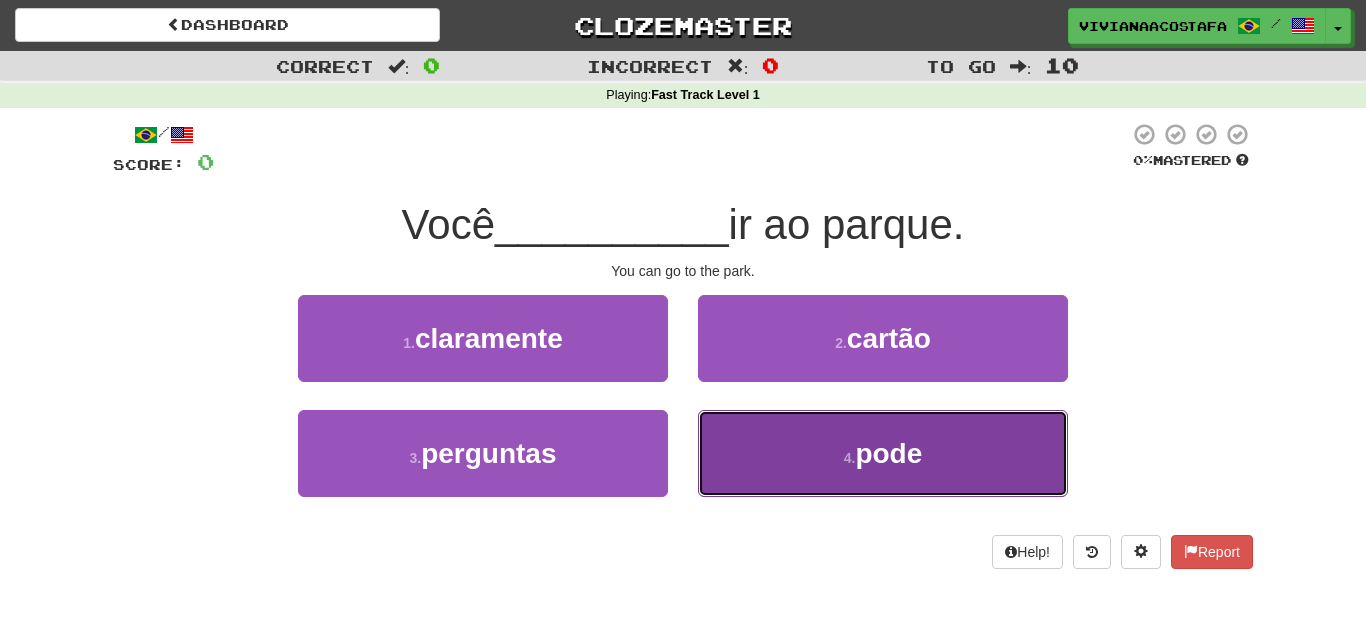 click on "4 ." at bounding box center [409, 343] 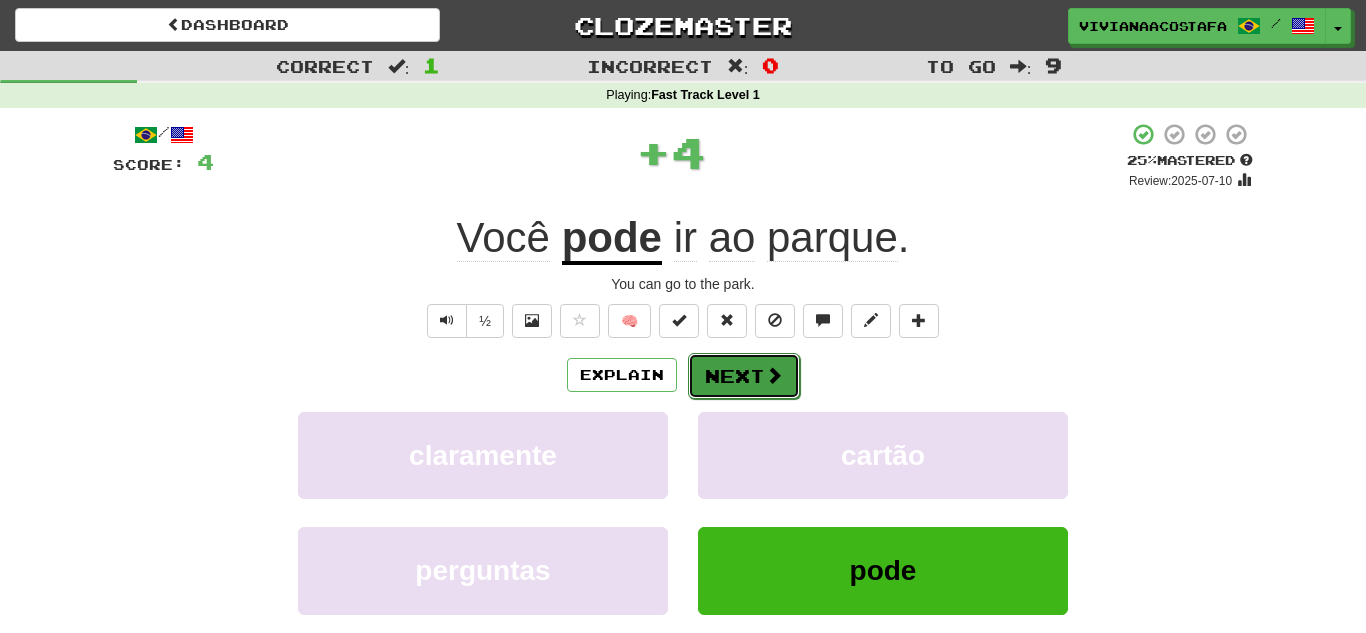 click on "Next" at bounding box center (744, 376) 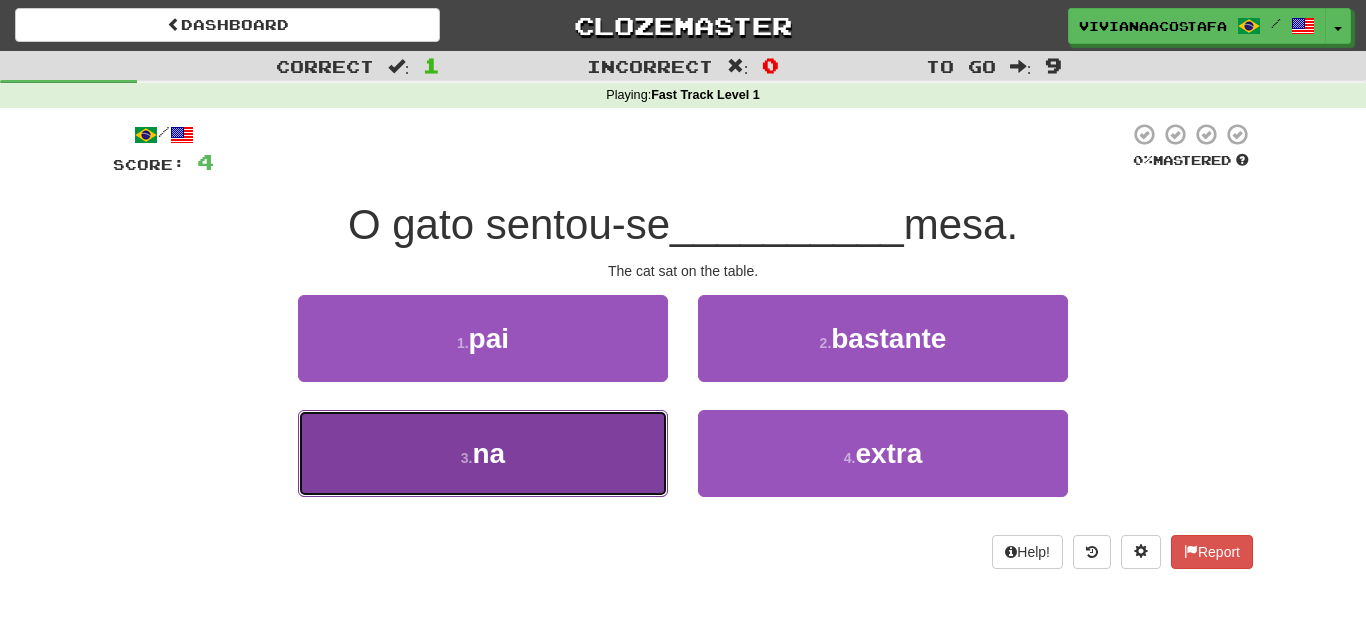 click on "3 .  na" at bounding box center (483, 338) 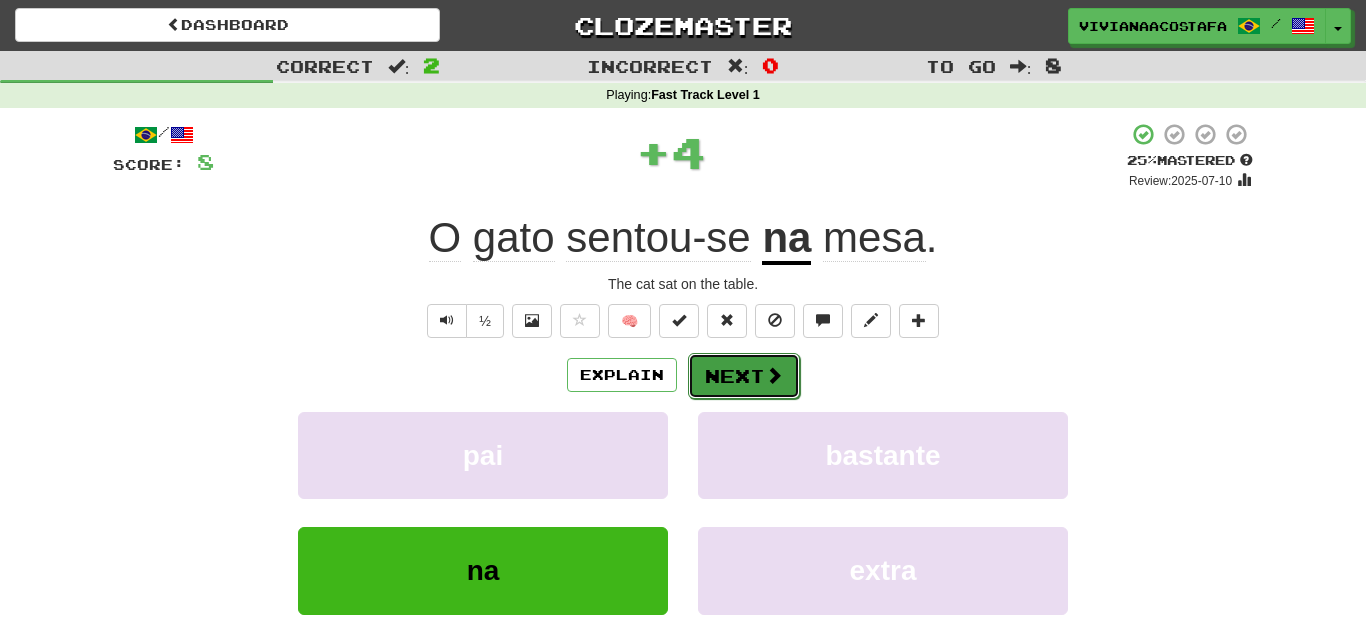 click at bounding box center [774, 375] 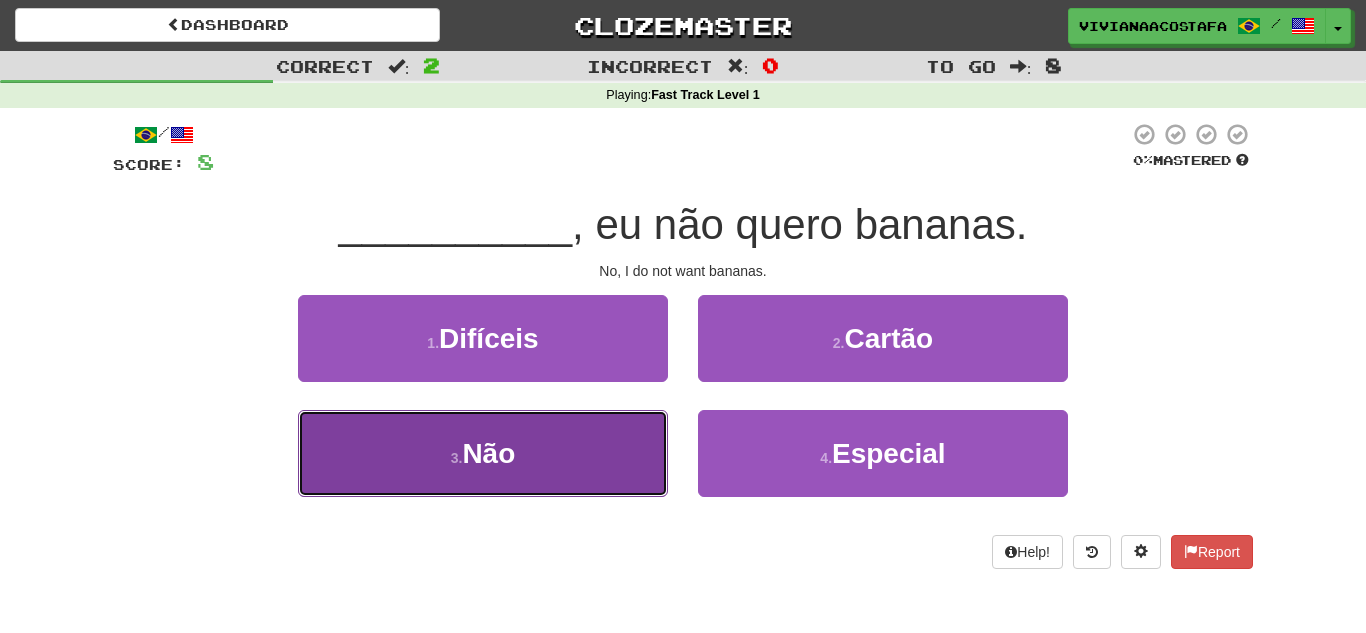 click on "3 .  Não" at bounding box center [483, 338] 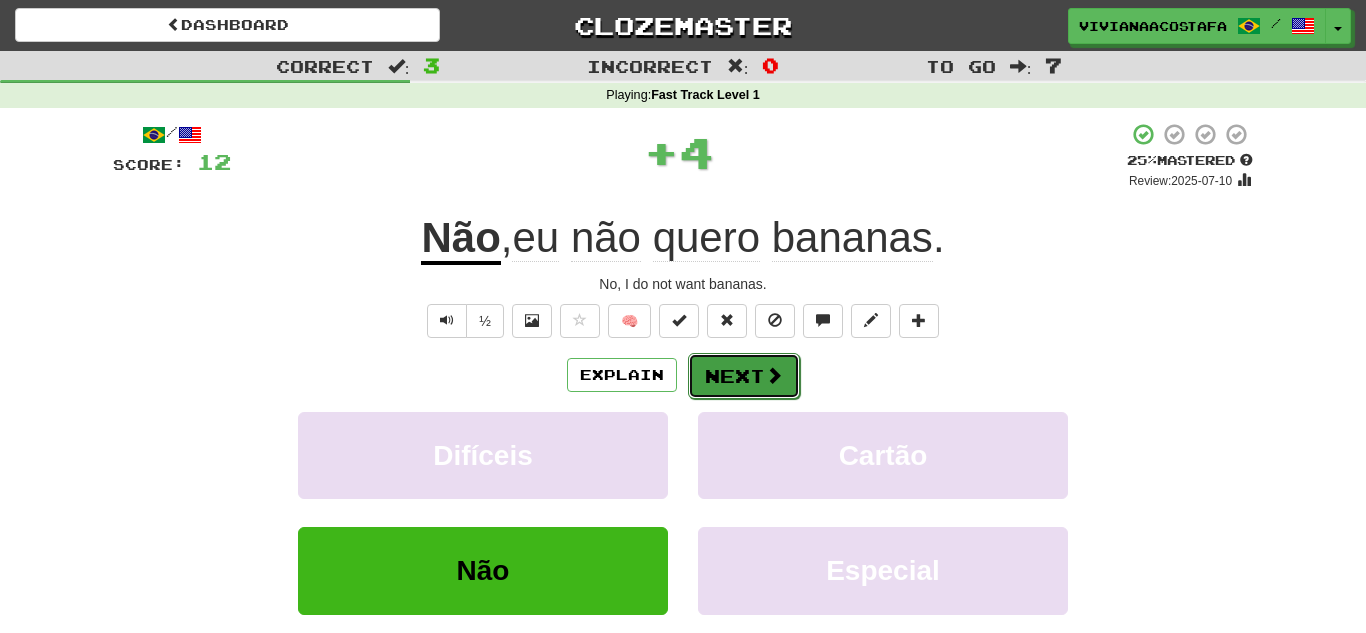 click on "Next" at bounding box center [744, 376] 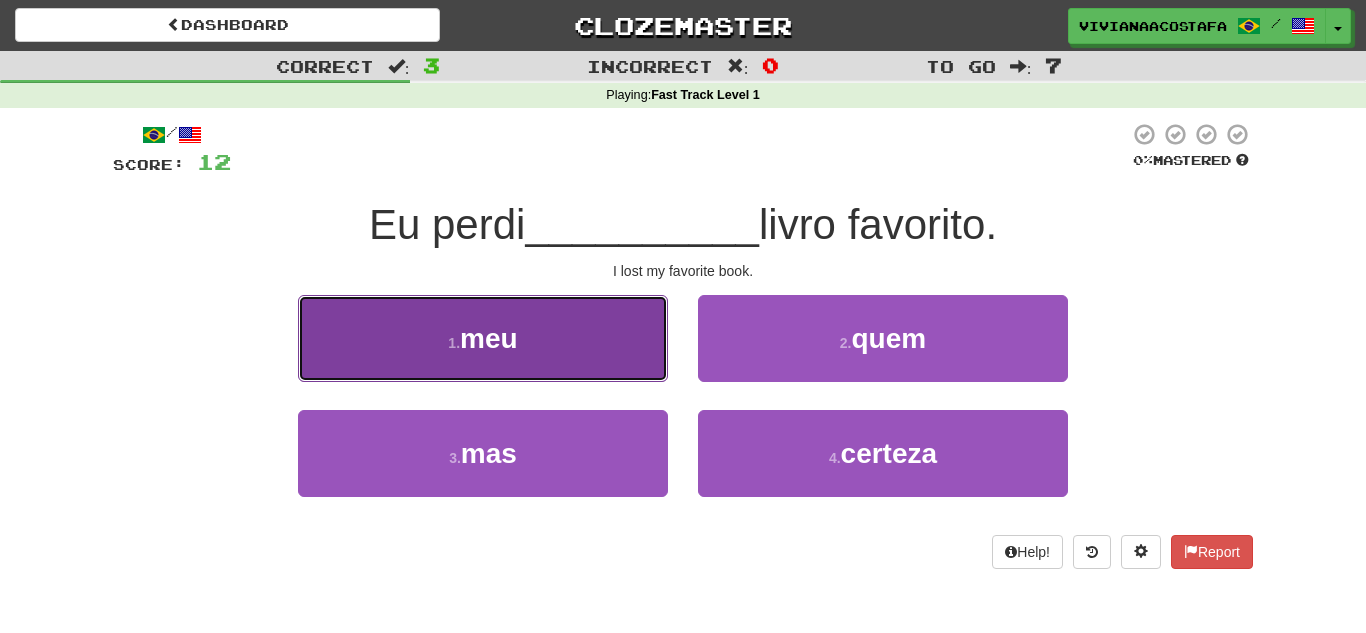 click on "1 .  meu" at bounding box center (483, 338) 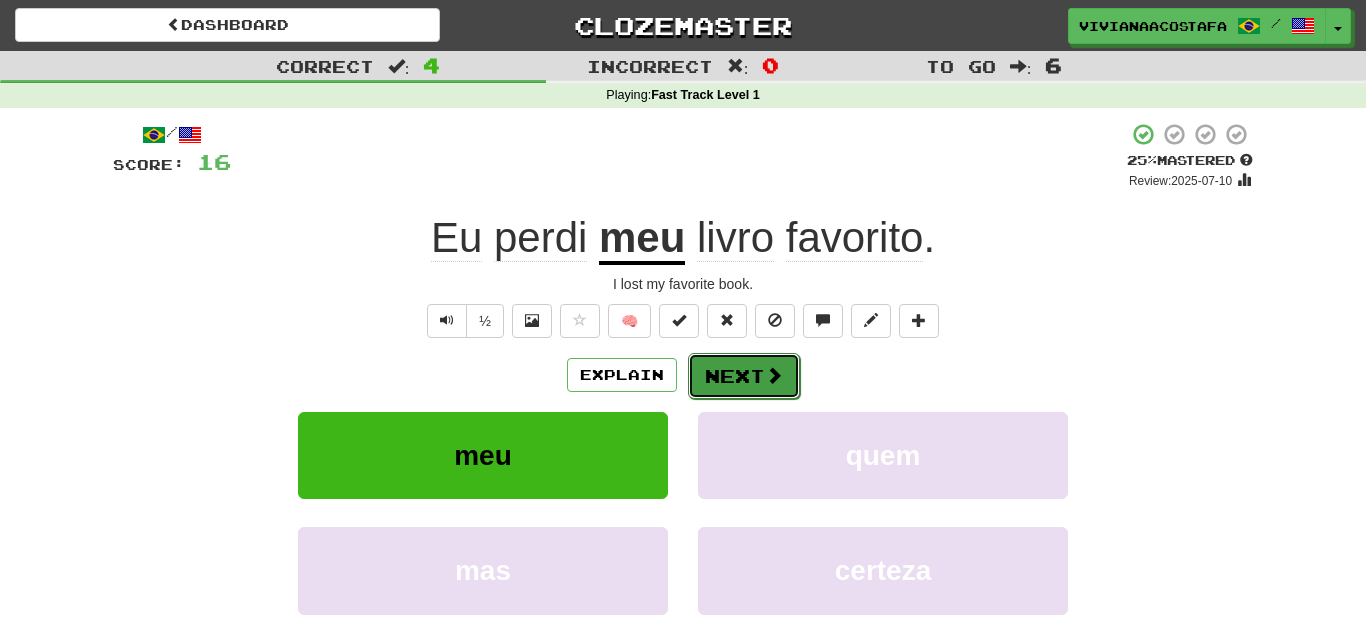 click on "Next" at bounding box center [744, 376] 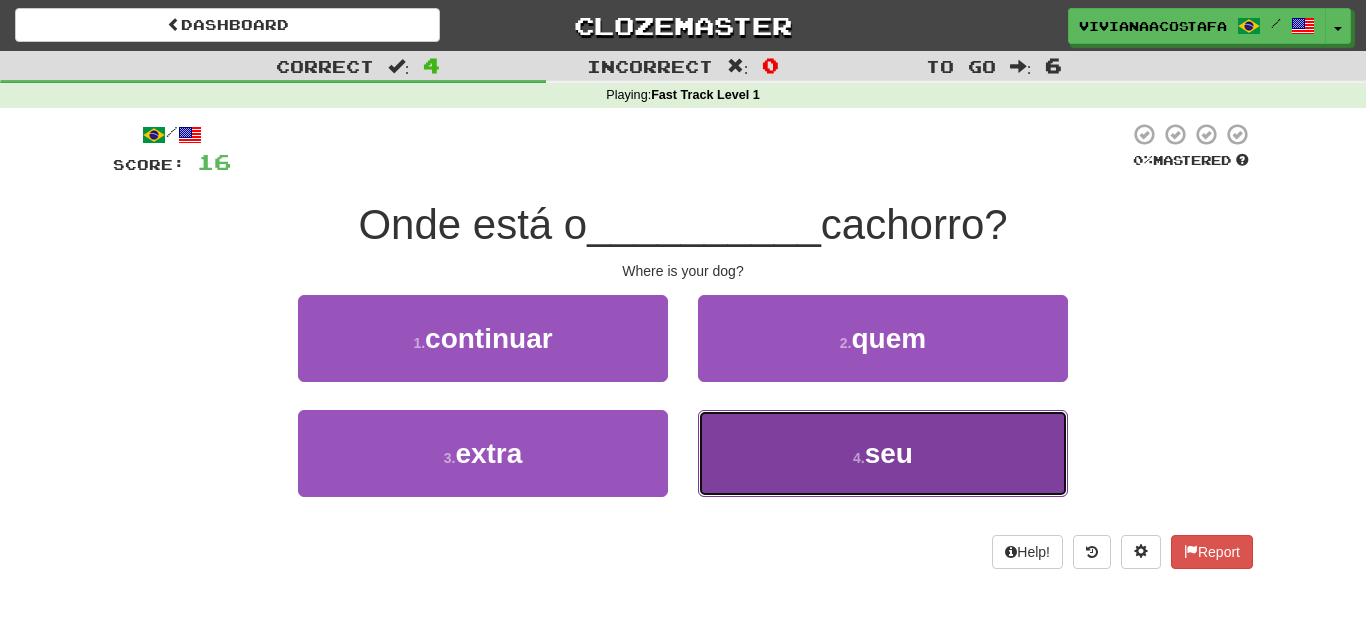 click on "4 .  seu" at bounding box center (483, 338) 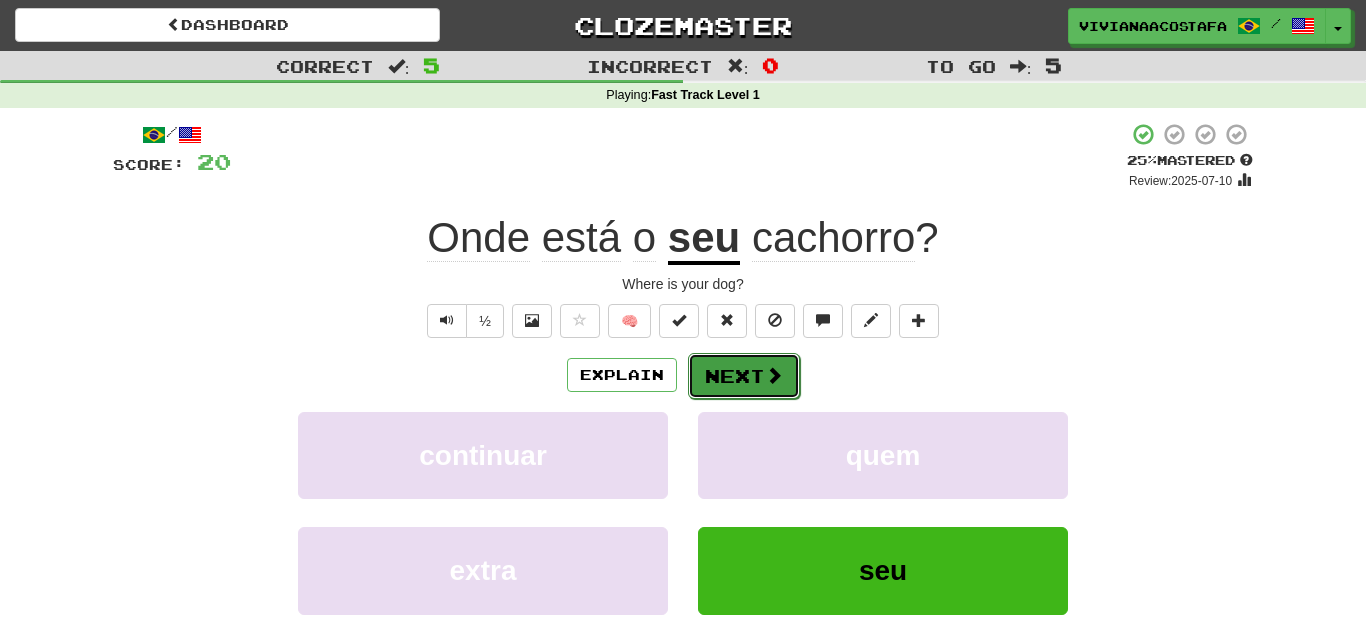 click on "Next" at bounding box center (744, 376) 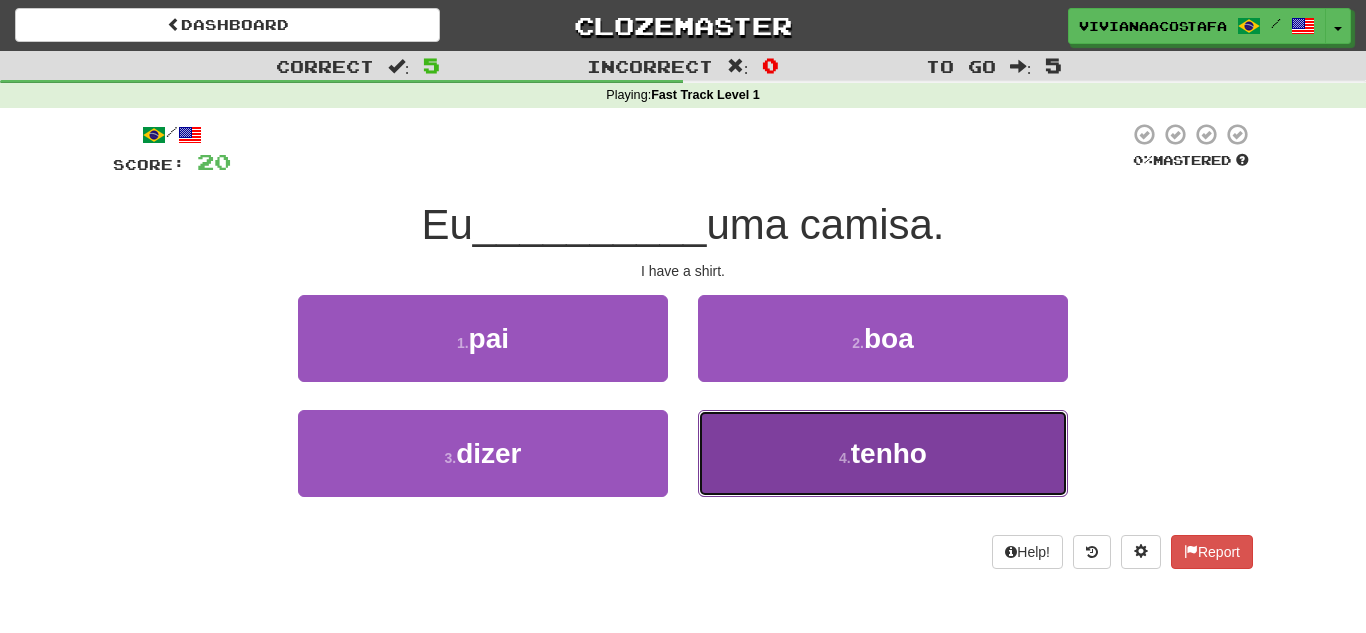 click on "4 .  tenho" at bounding box center (483, 338) 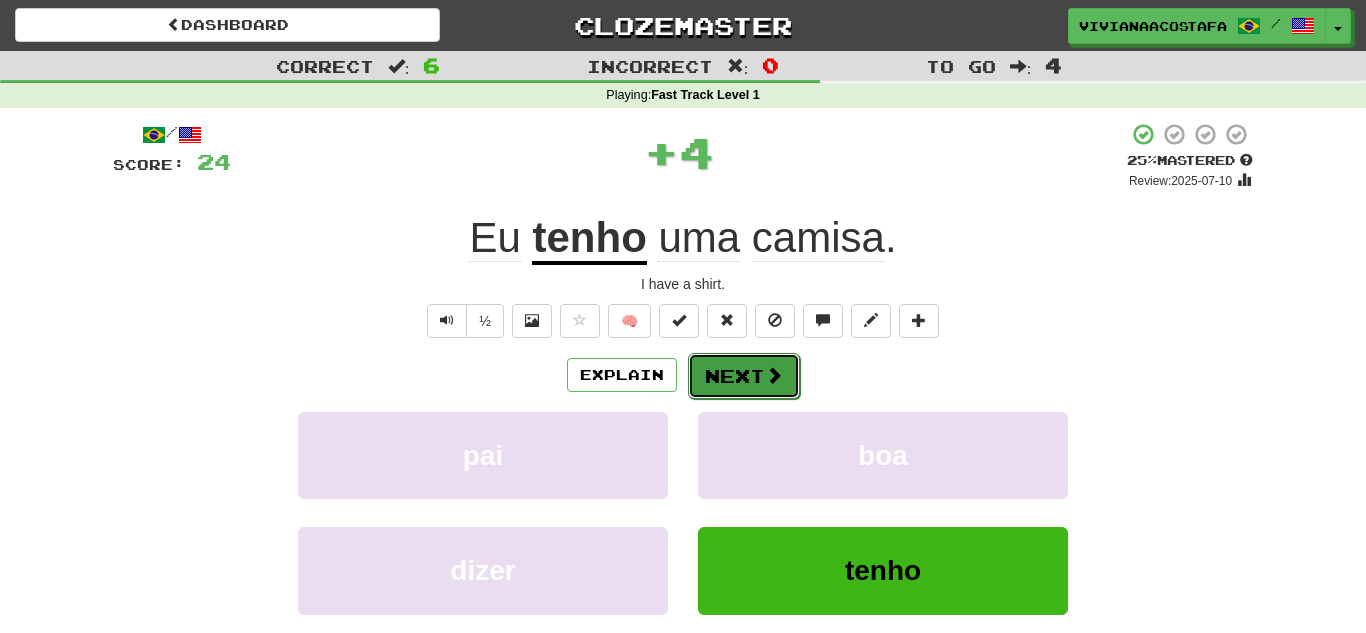 click on "Next" at bounding box center [744, 376] 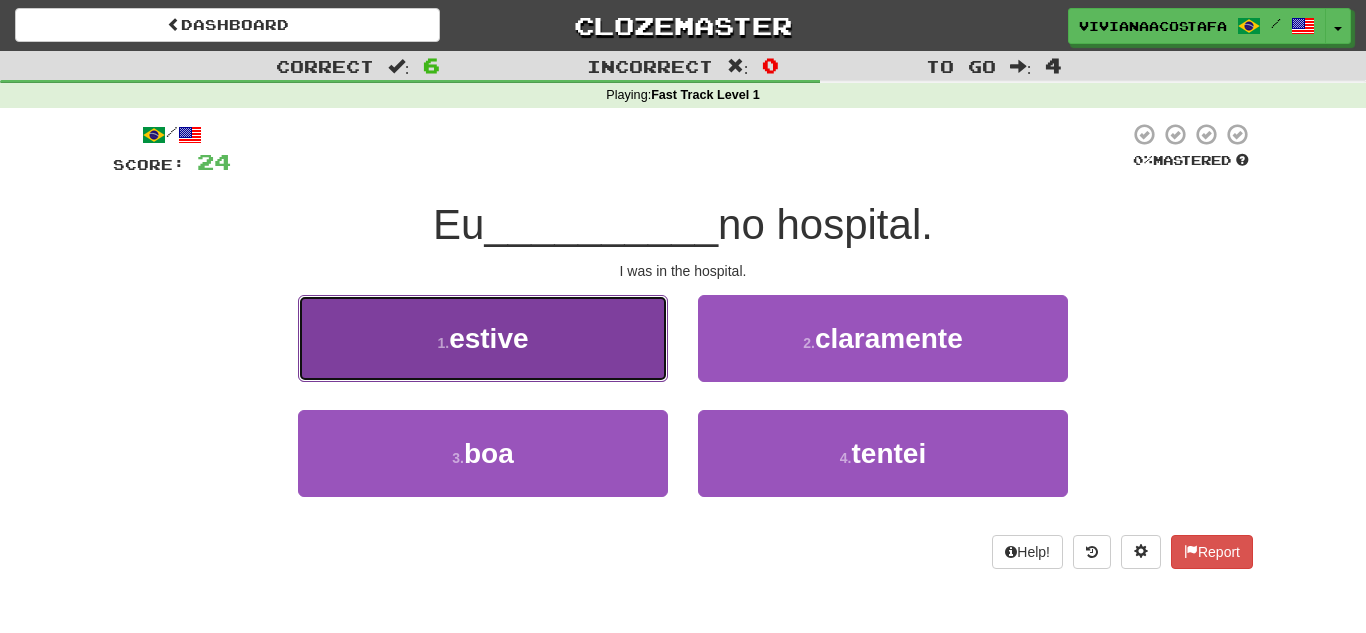 click on "1 .  estive" at bounding box center (483, 338) 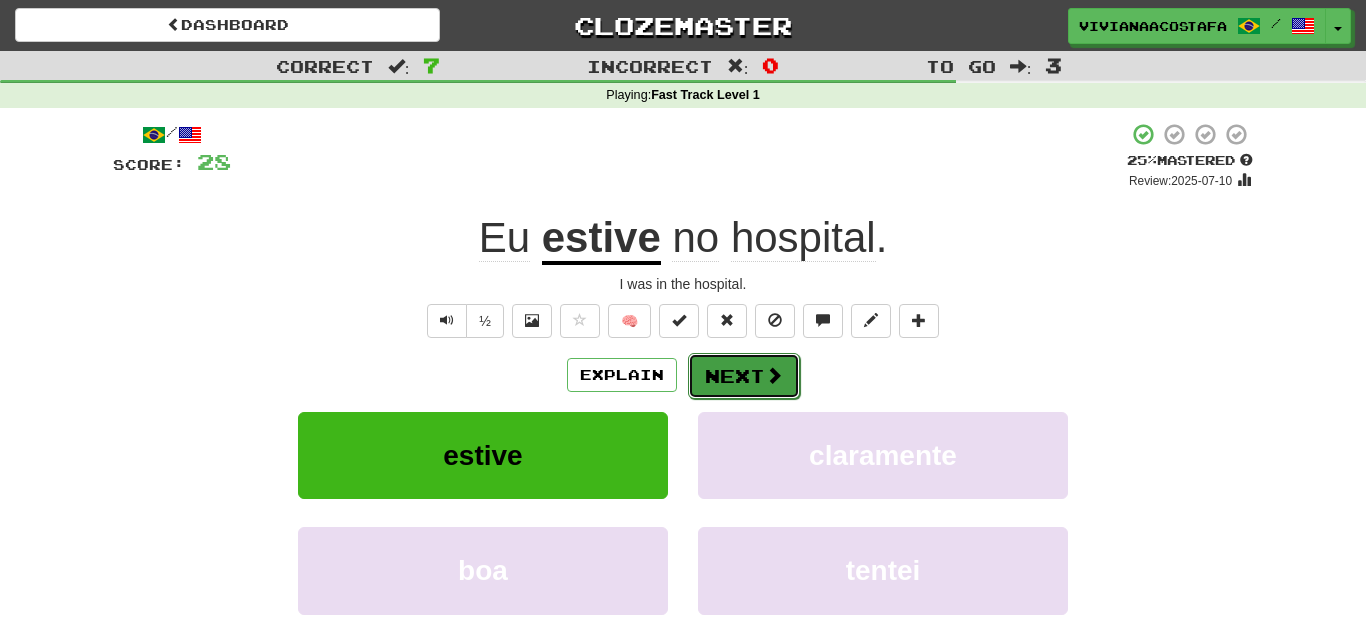 click on "Next" at bounding box center (744, 376) 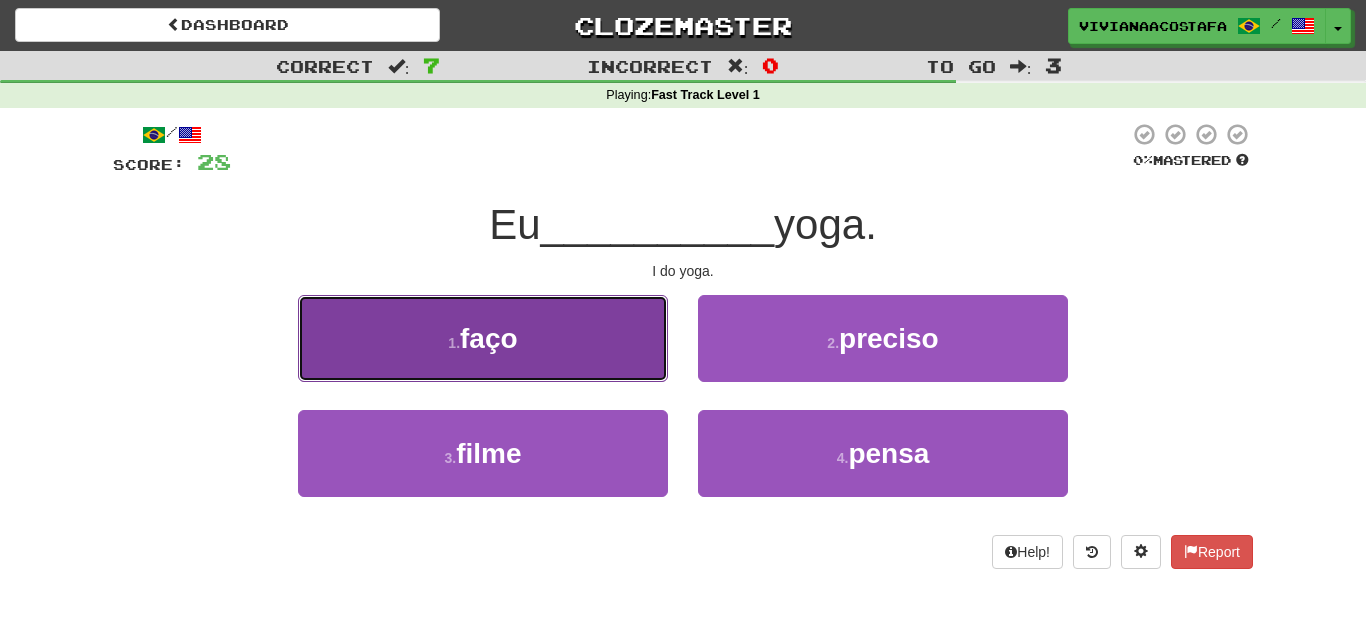 click on "1 .  faço" at bounding box center (483, 338) 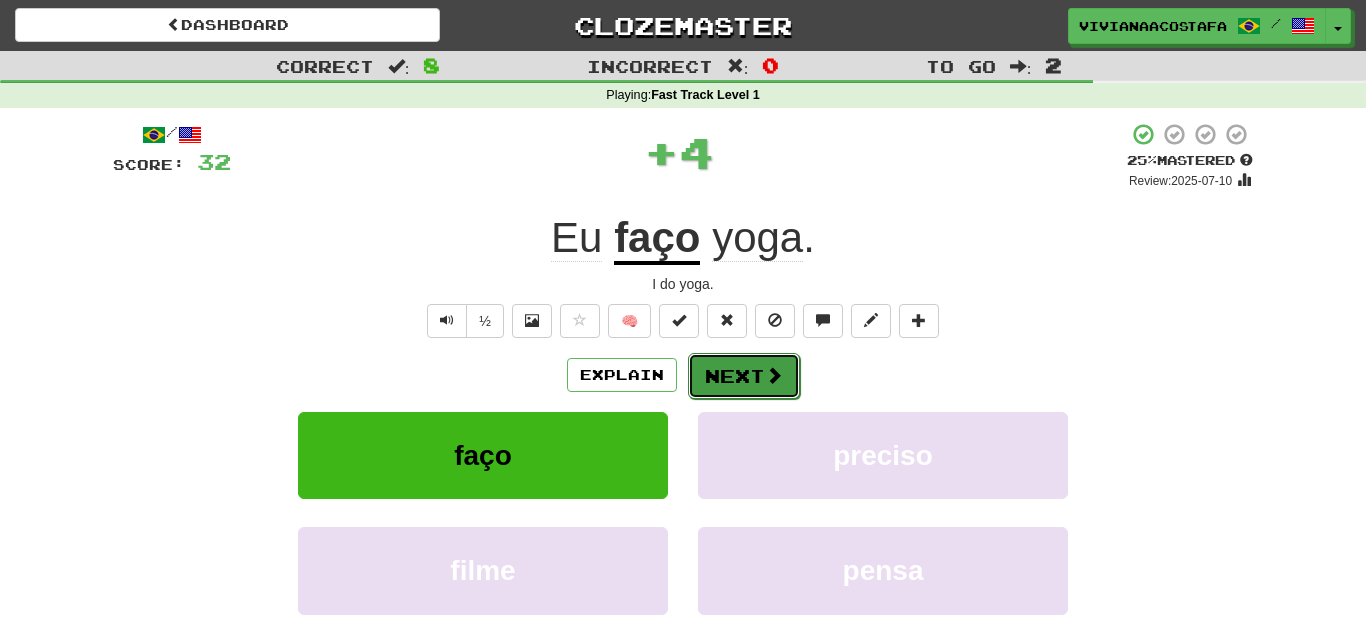 click on "Next" at bounding box center (744, 376) 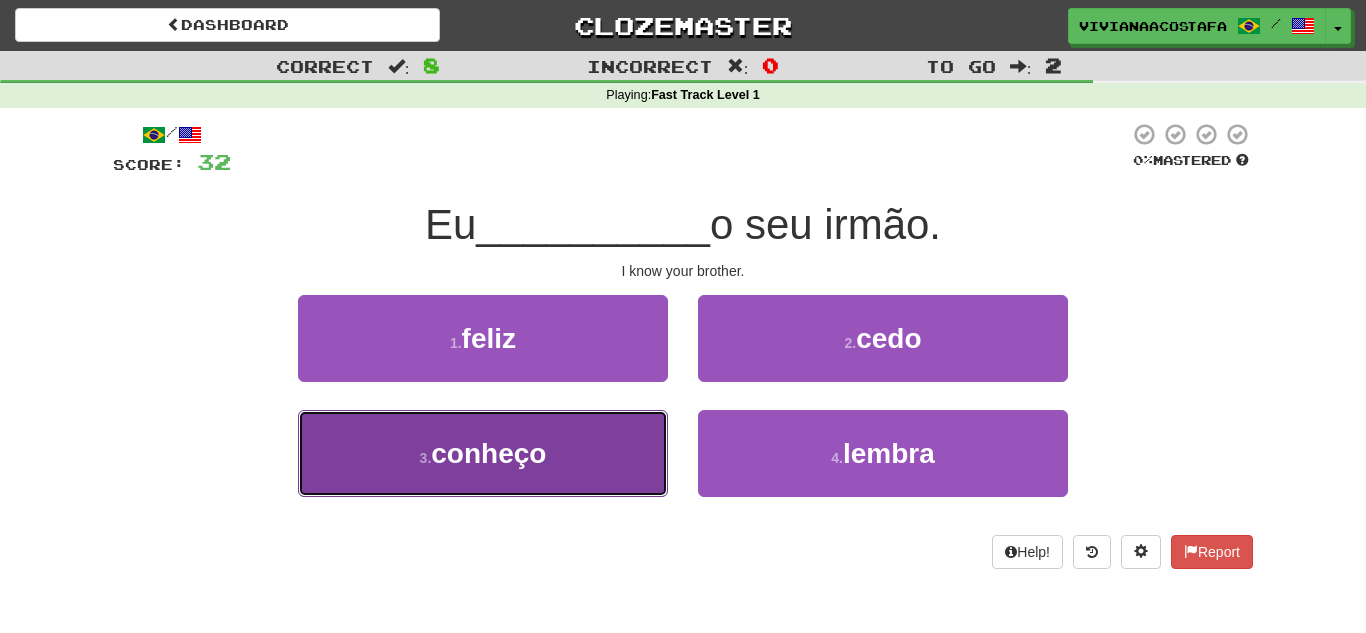 click on "3 .  conheço" at bounding box center (483, 338) 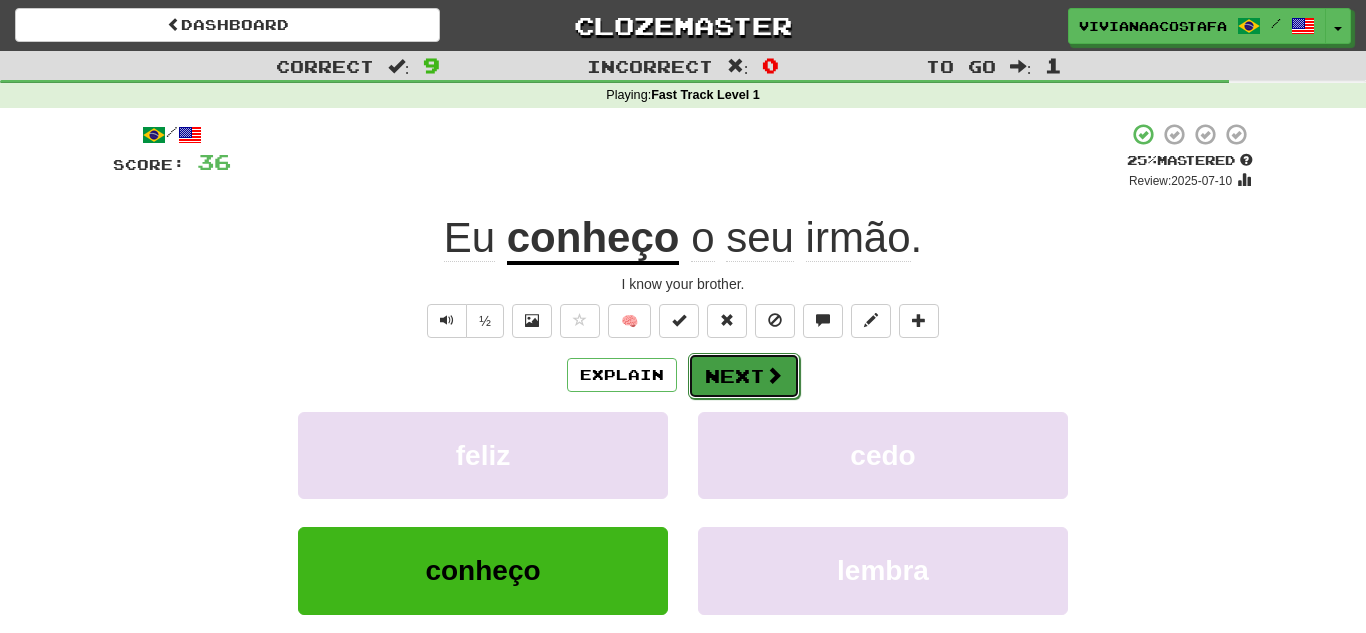 click on "Next" at bounding box center [744, 376] 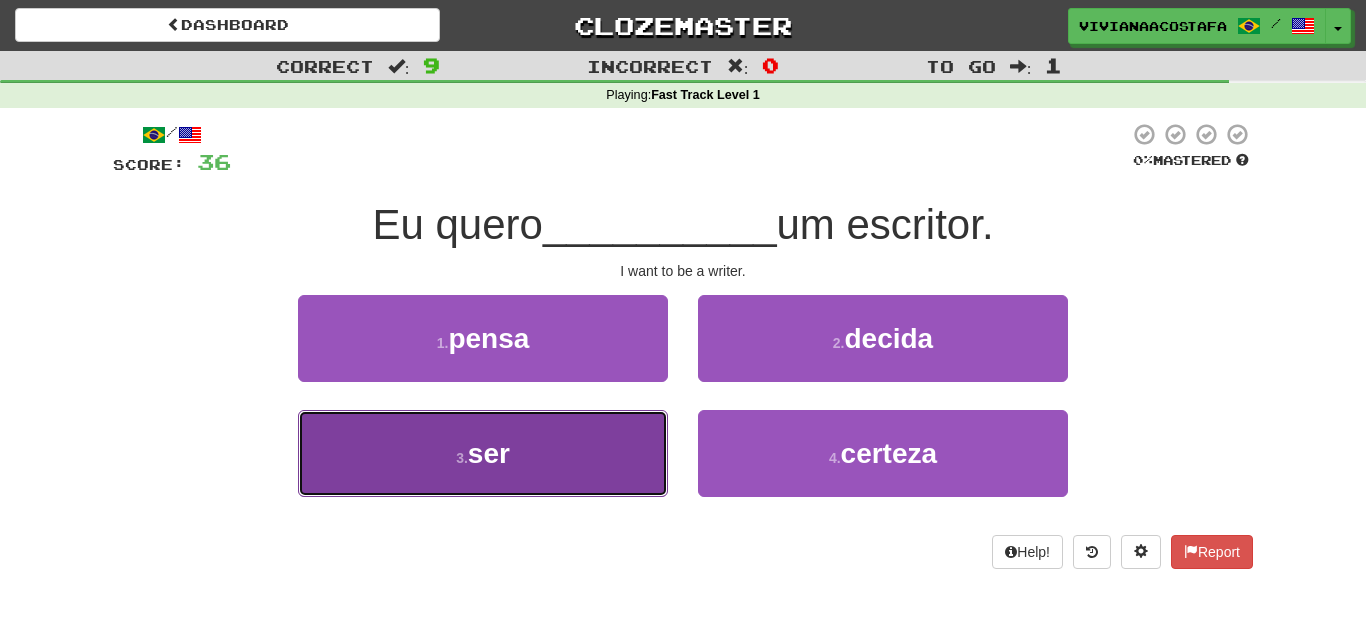 click on "ser" at bounding box center [488, 338] 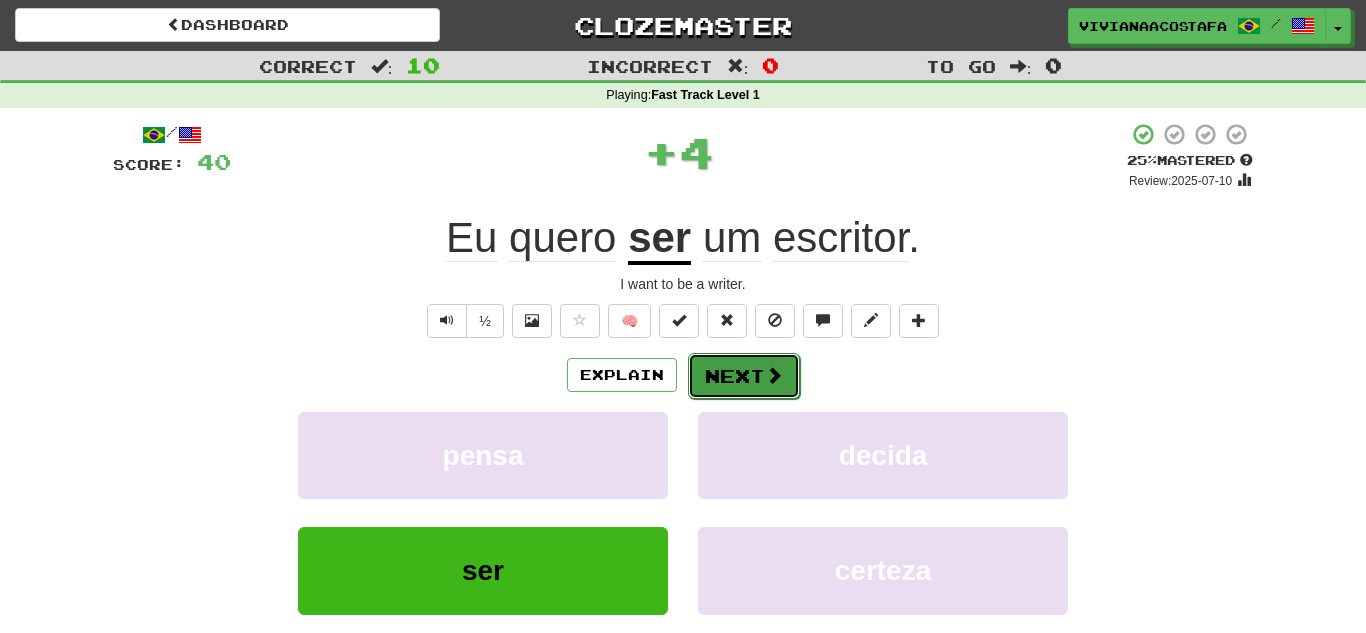 click on "Next" at bounding box center (744, 376) 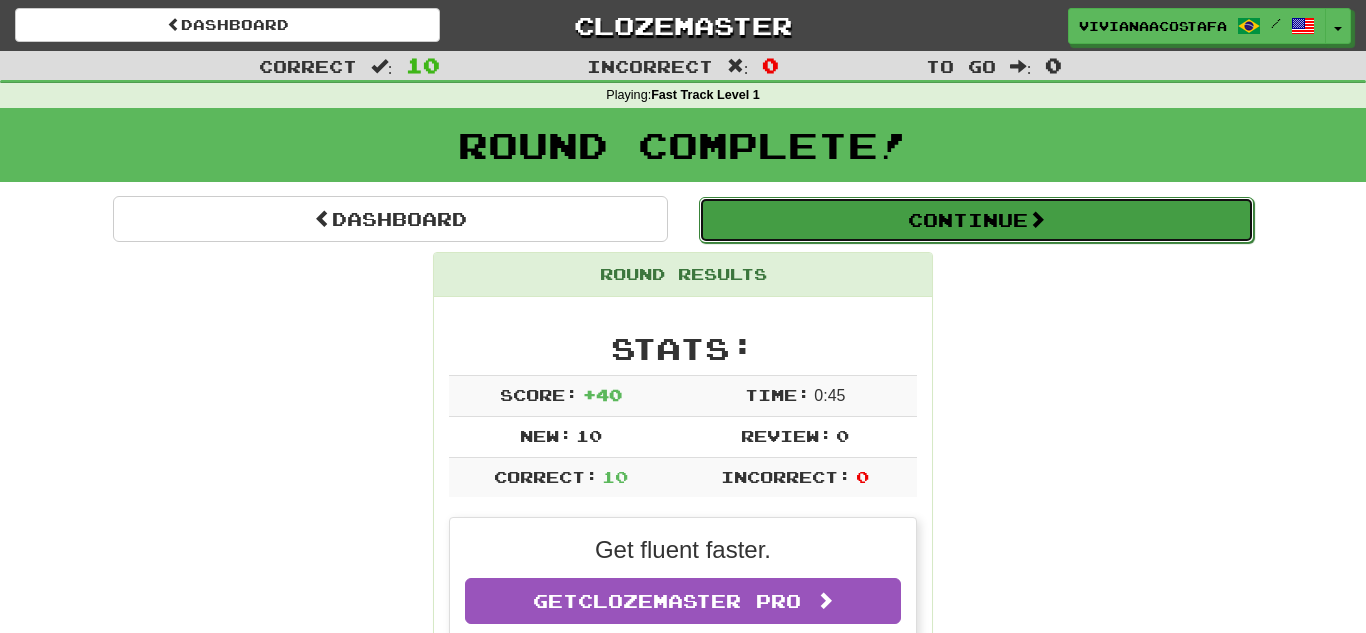 click on "Continue" at bounding box center [976, 220] 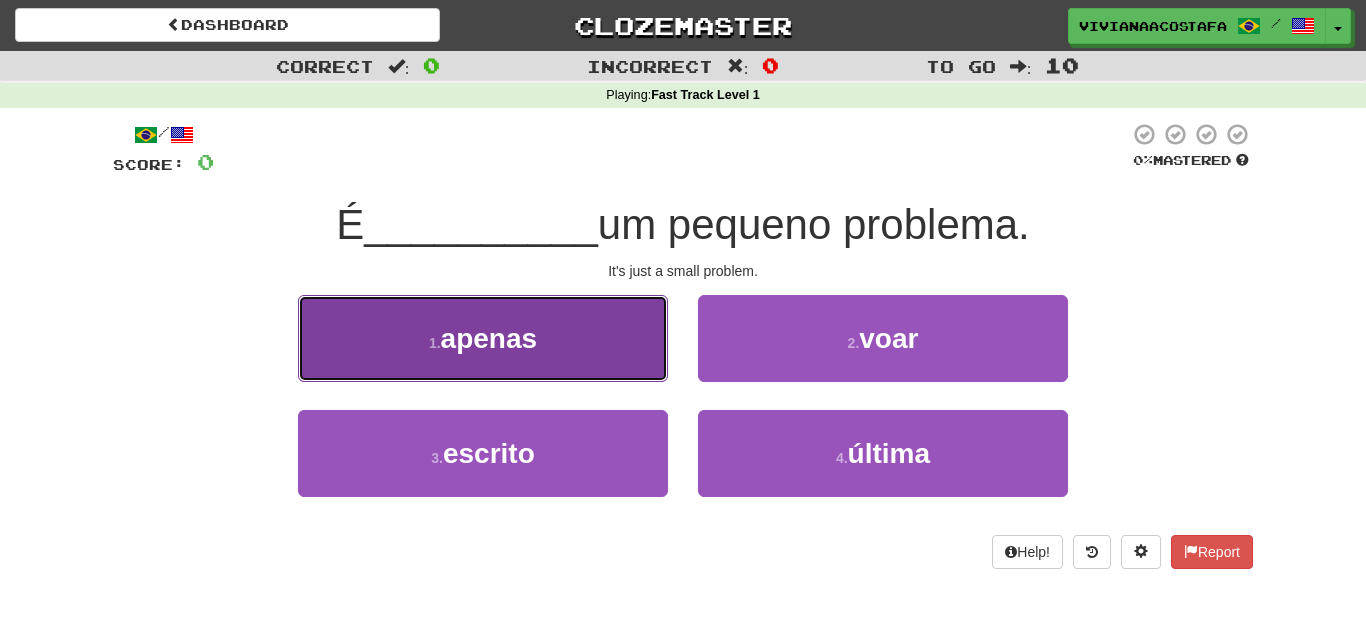 click on "1 .  apenas" at bounding box center [483, 338] 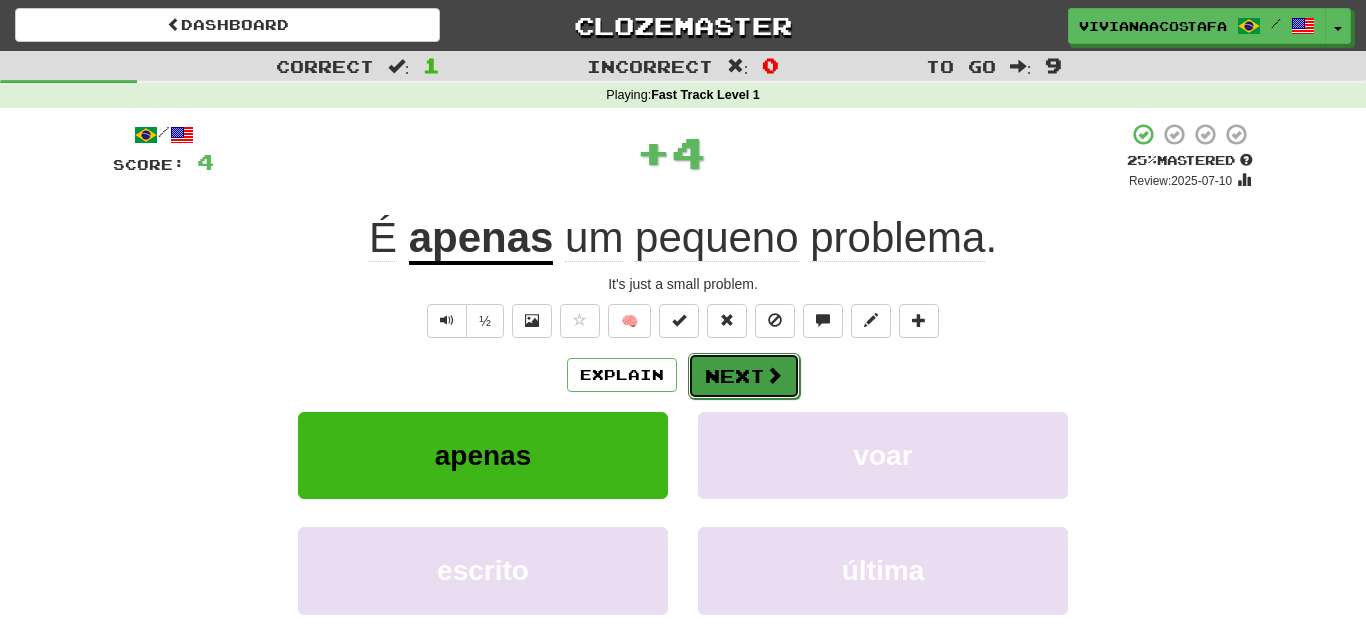 click on "Next" at bounding box center [744, 376] 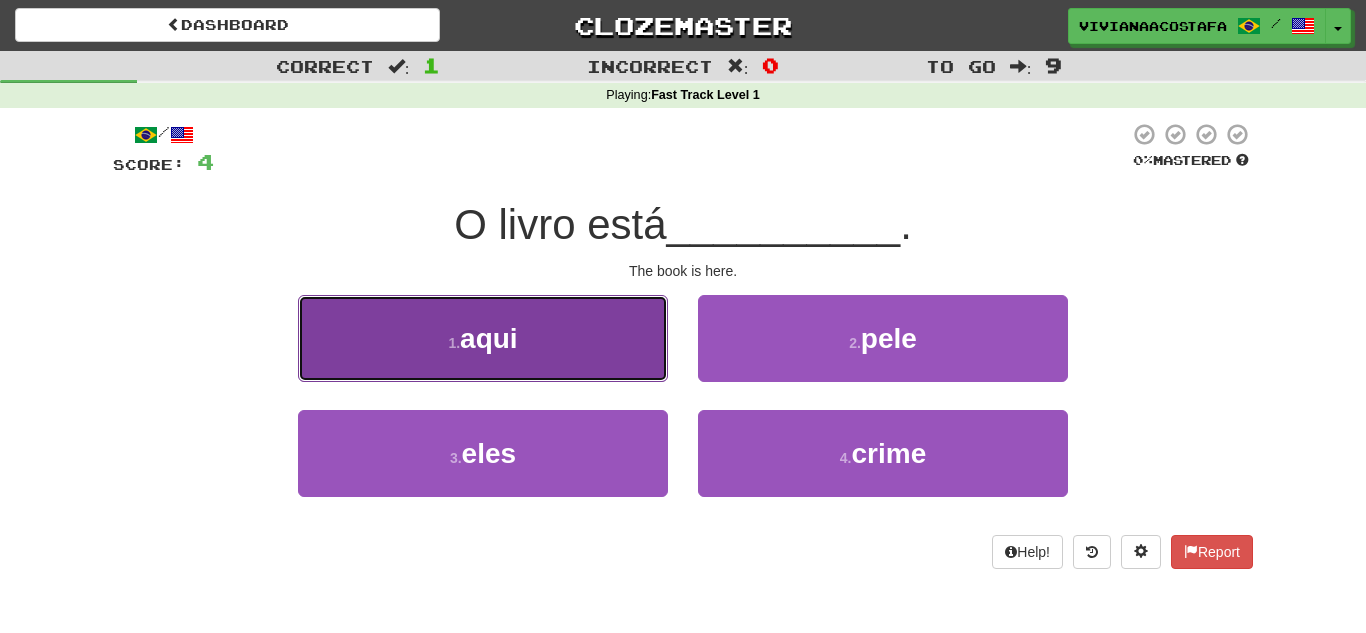 click on "1 .  aqui" at bounding box center (483, 338) 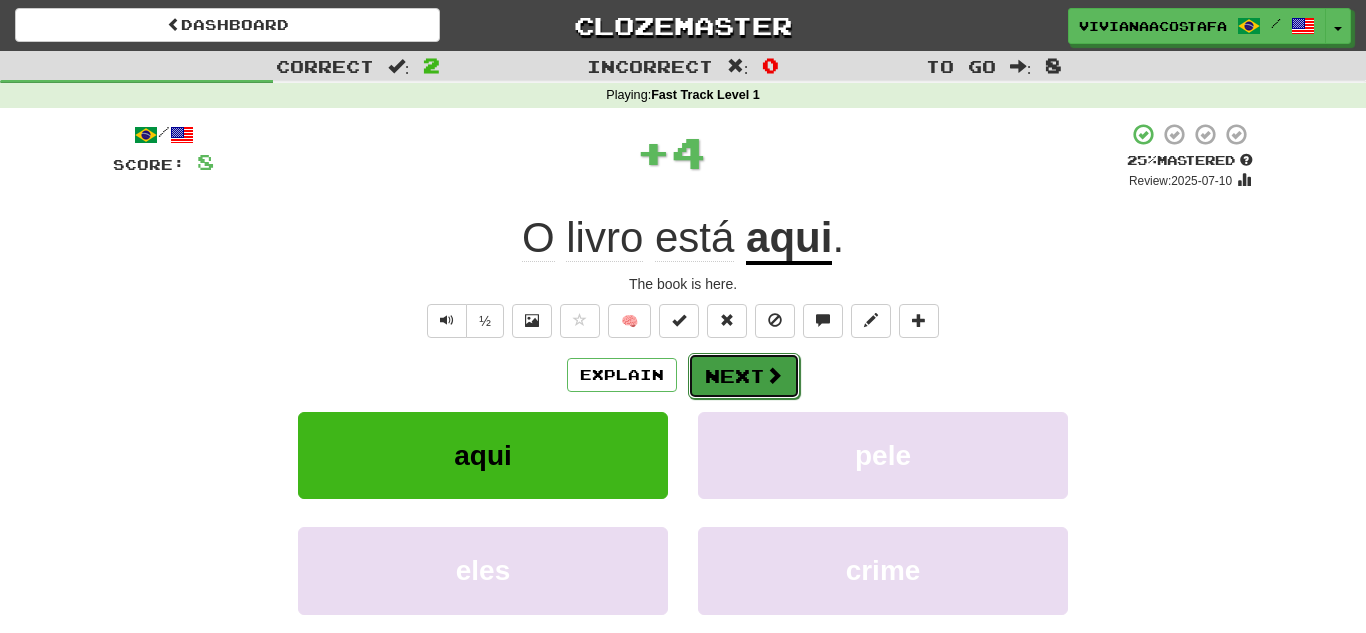 click on "Next" at bounding box center (744, 376) 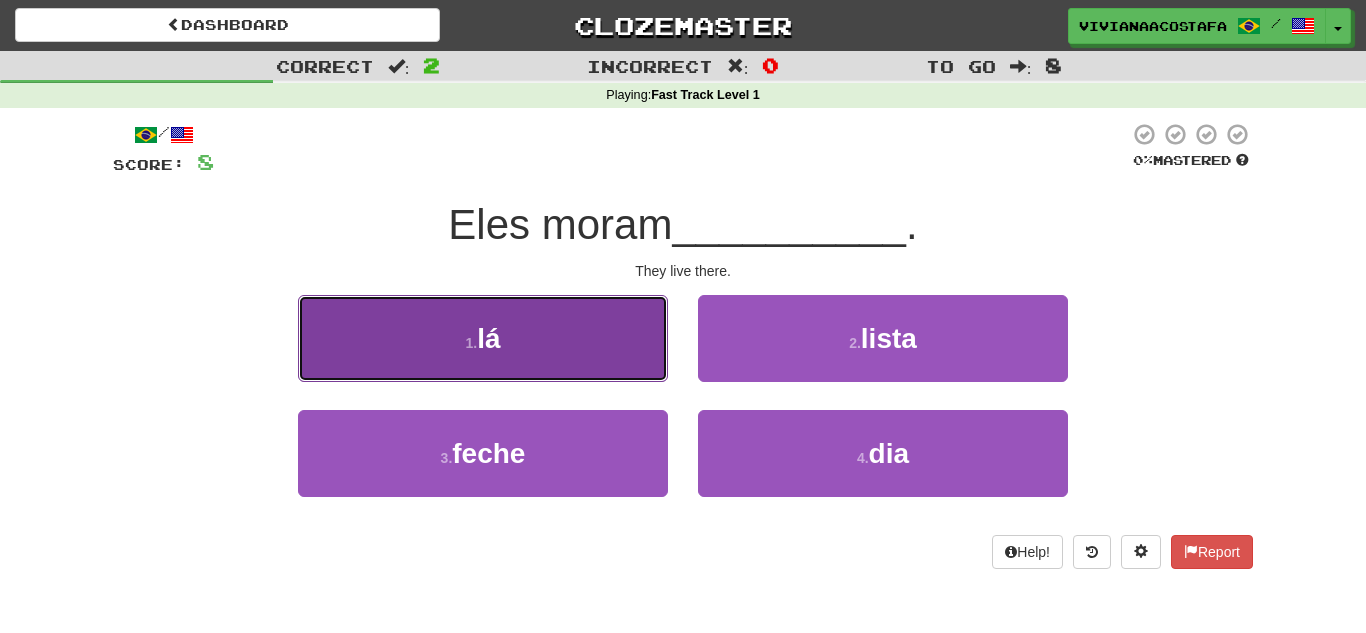 click on "1 .  lá" at bounding box center (483, 338) 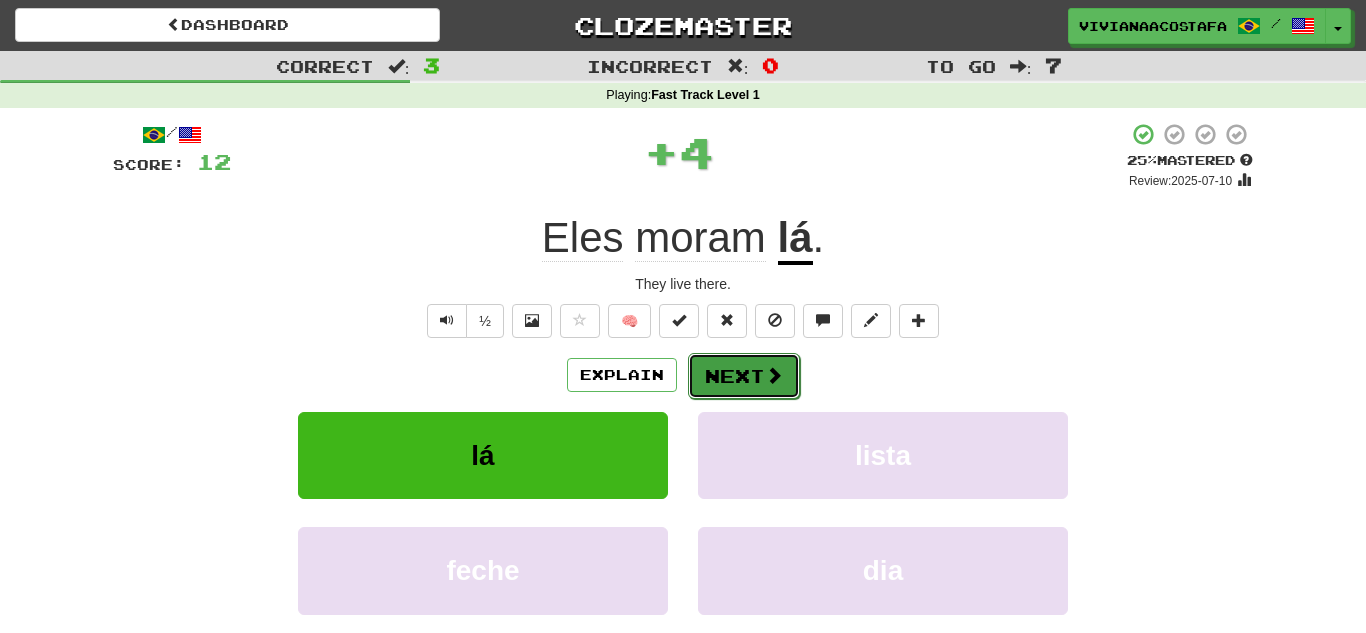 click on "Next" at bounding box center [744, 376] 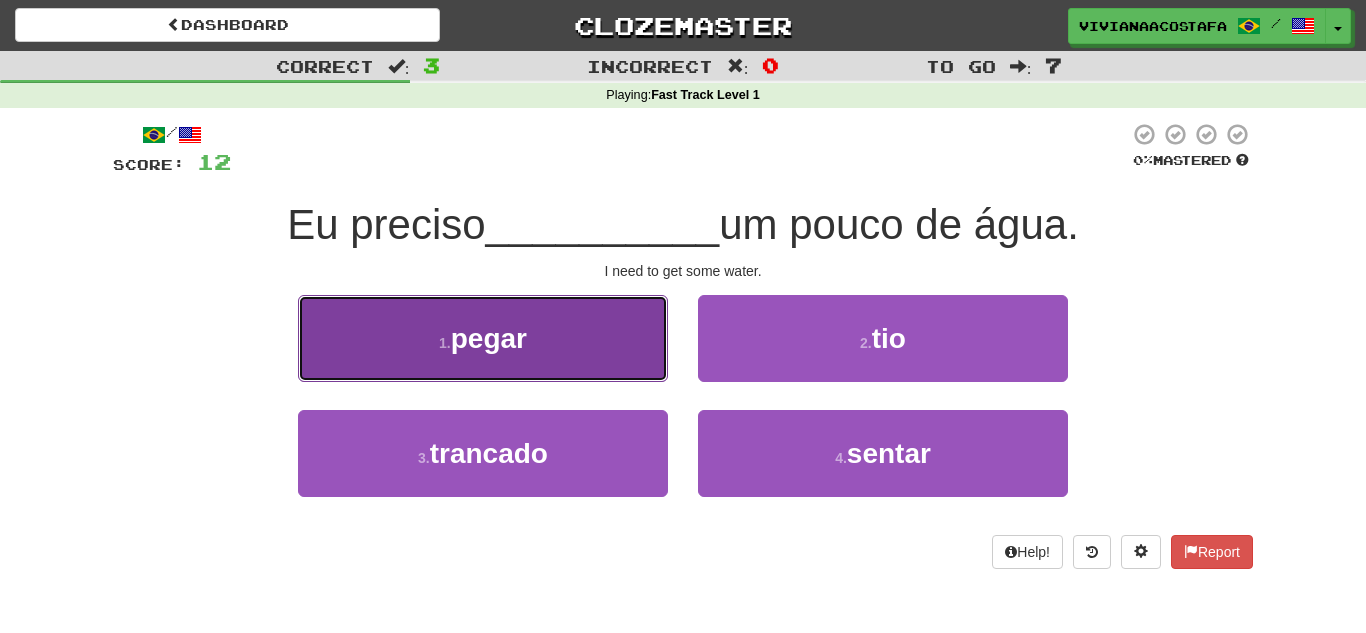 click on "1 .  pegar" at bounding box center [483, 338] 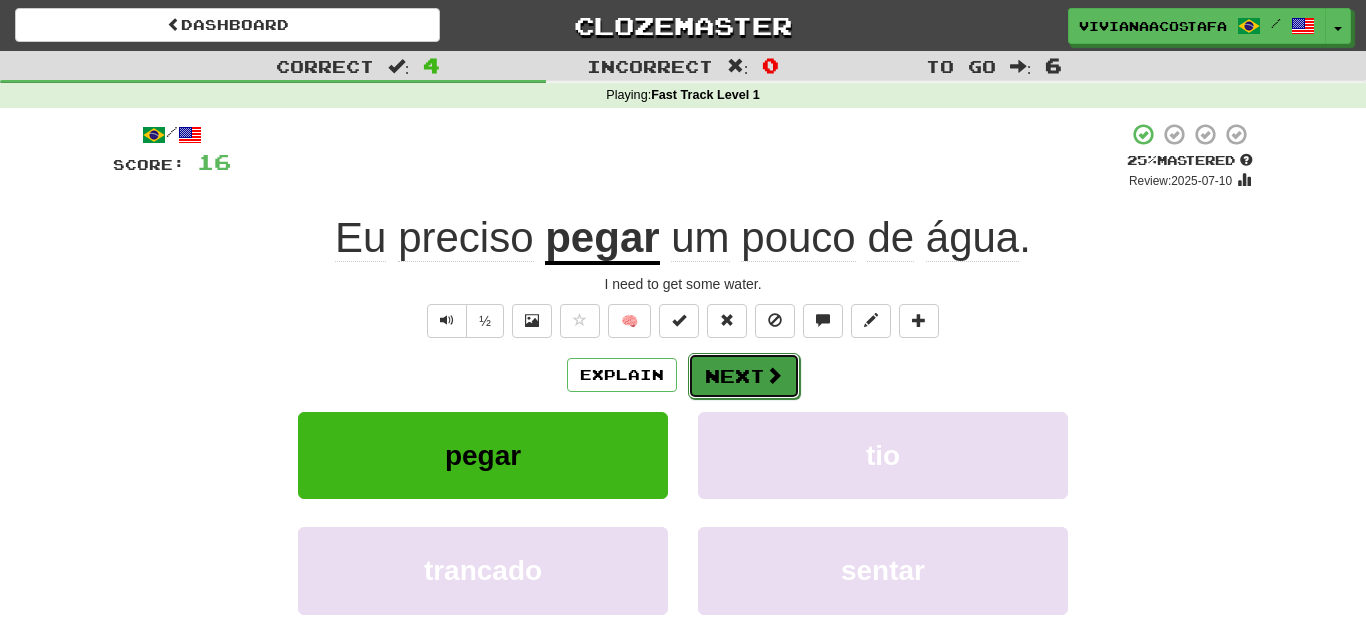 click on "Next" at bounding box center (744, 376) 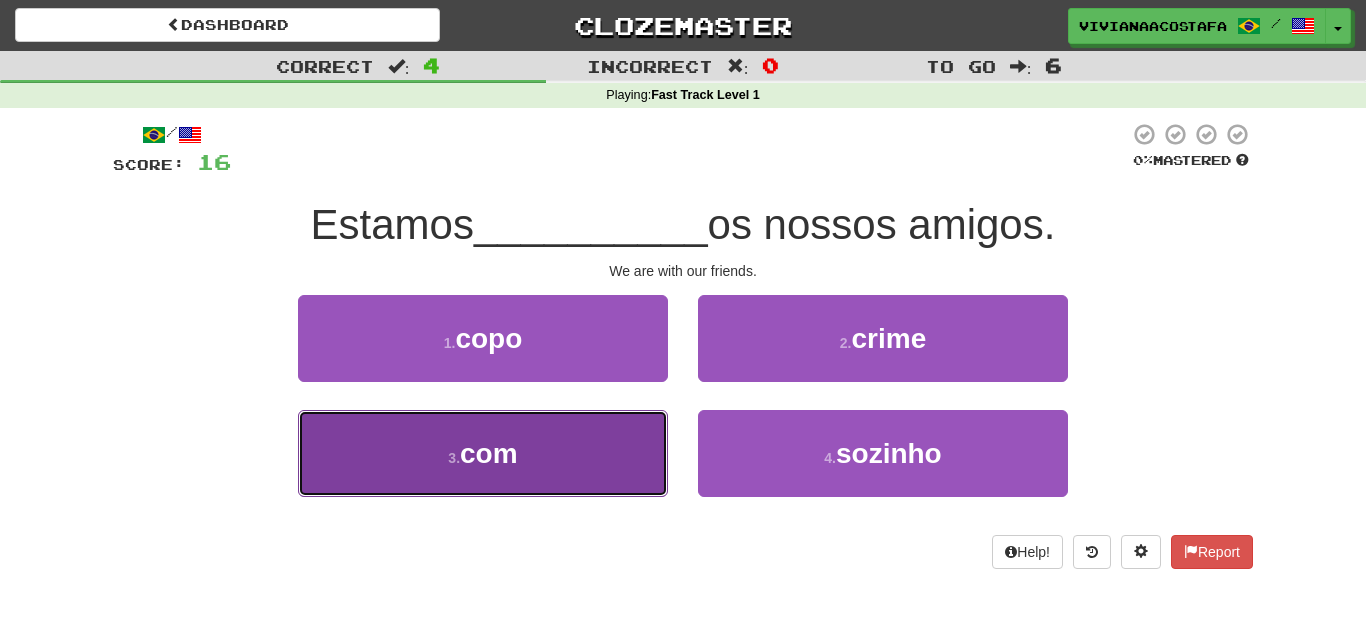 click on "com" at bounding box center (488, 338) 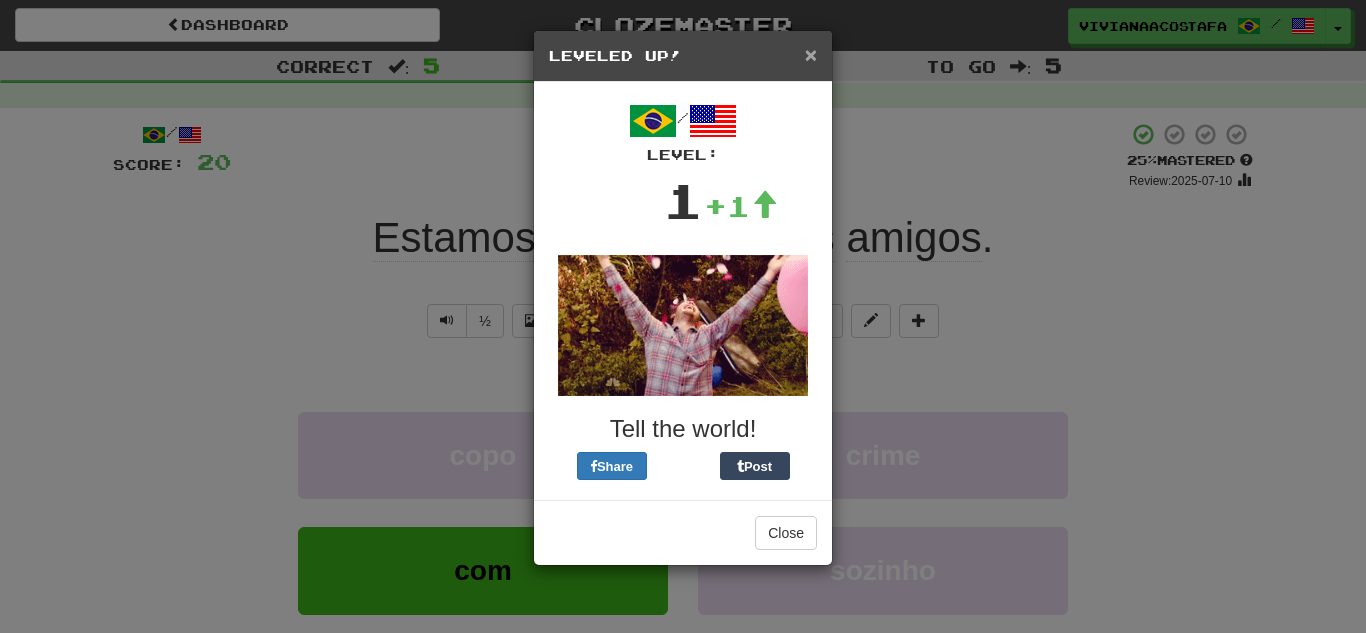click on "×" at bounding box center (811, 54) 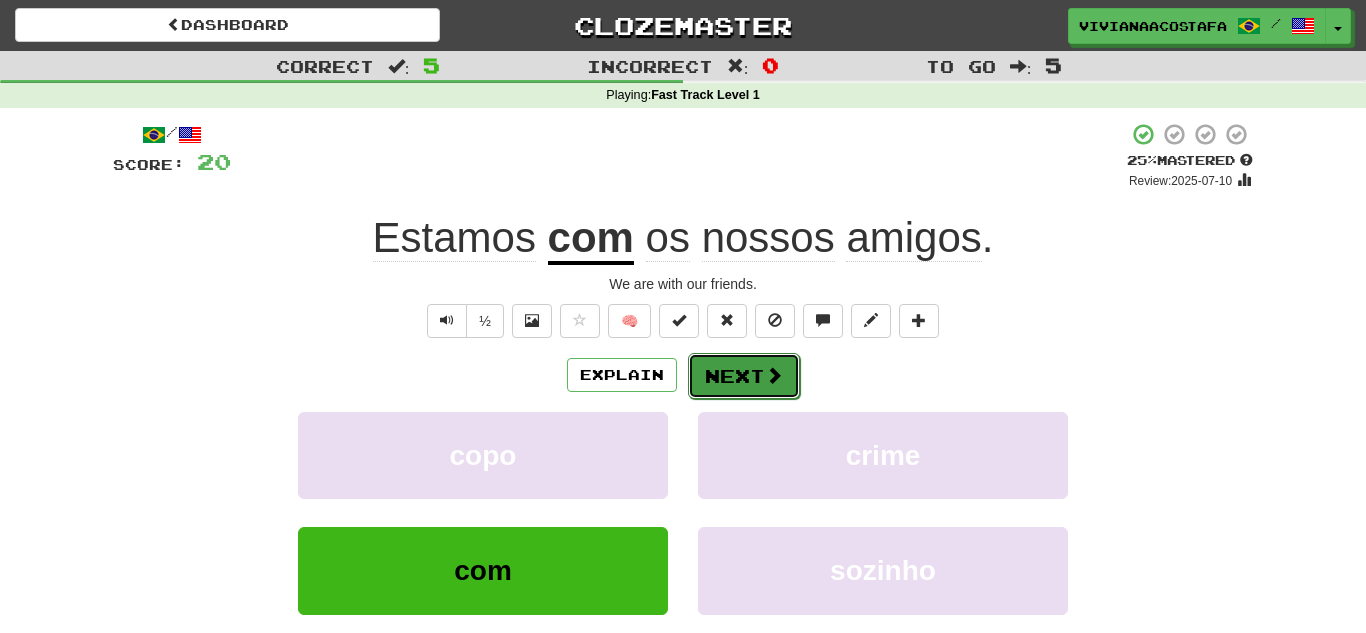 click on "Next" at bounding box center (744, 376) 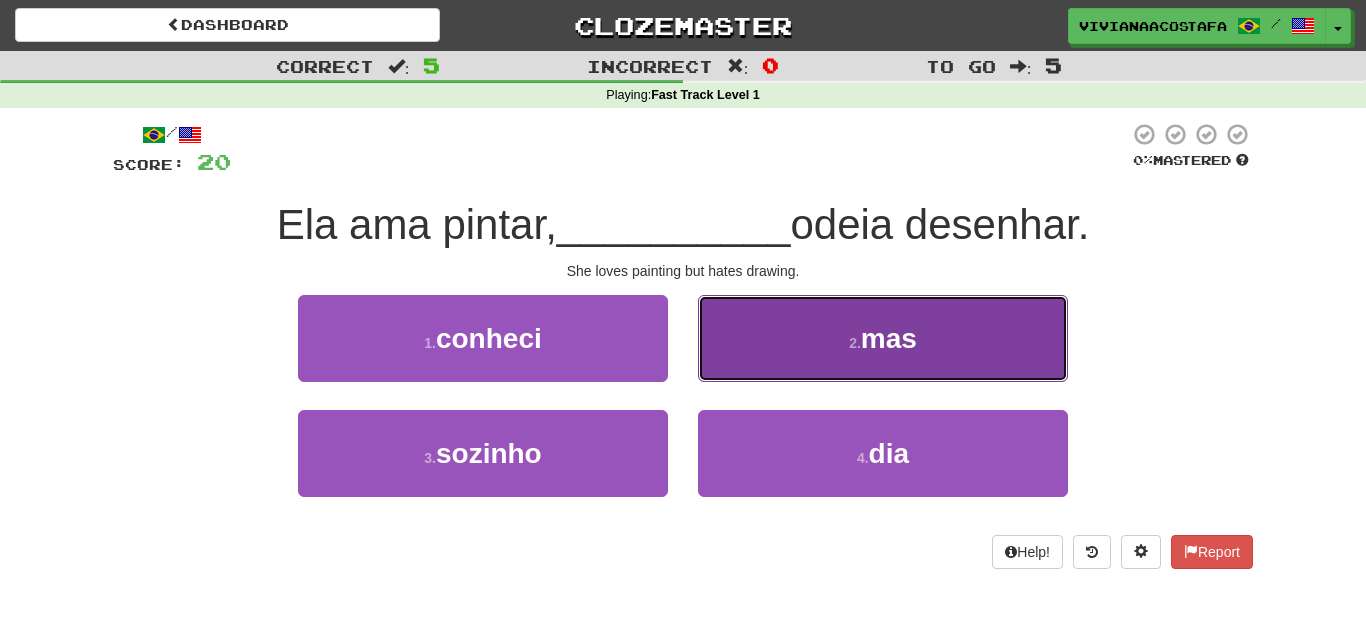 click on "2 .  mas" at bounding box center [483, 338] 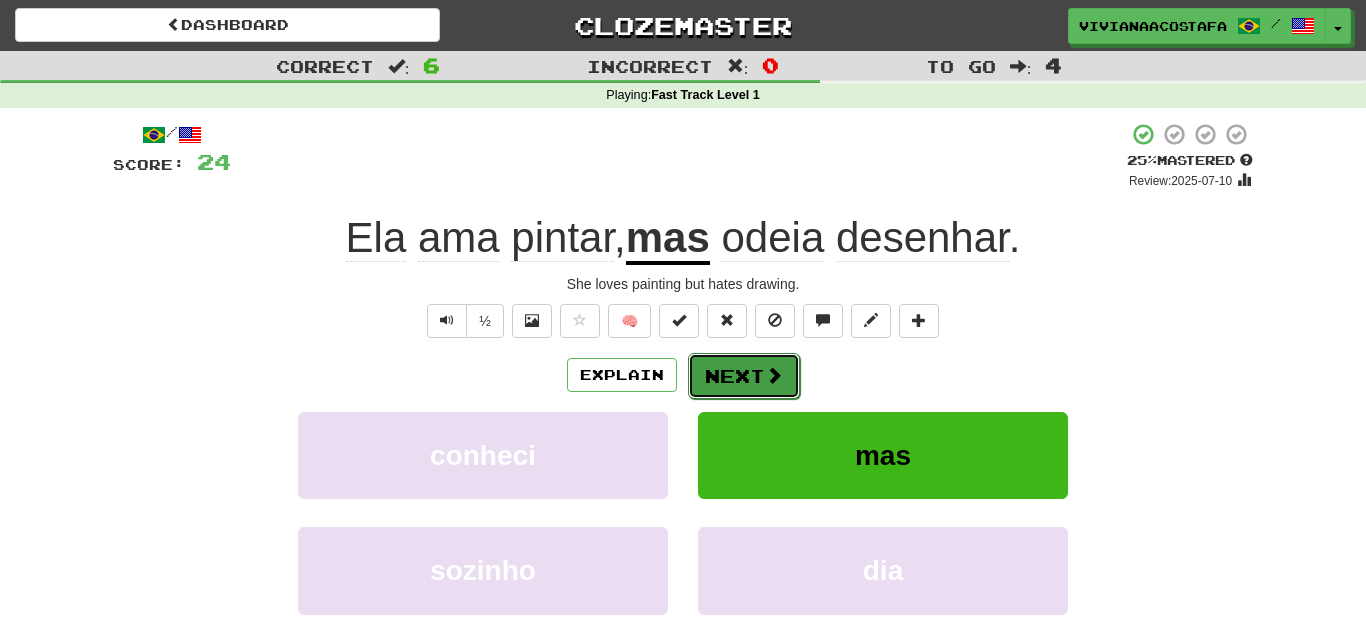 click on "Next" at bounding box center [744, 376] 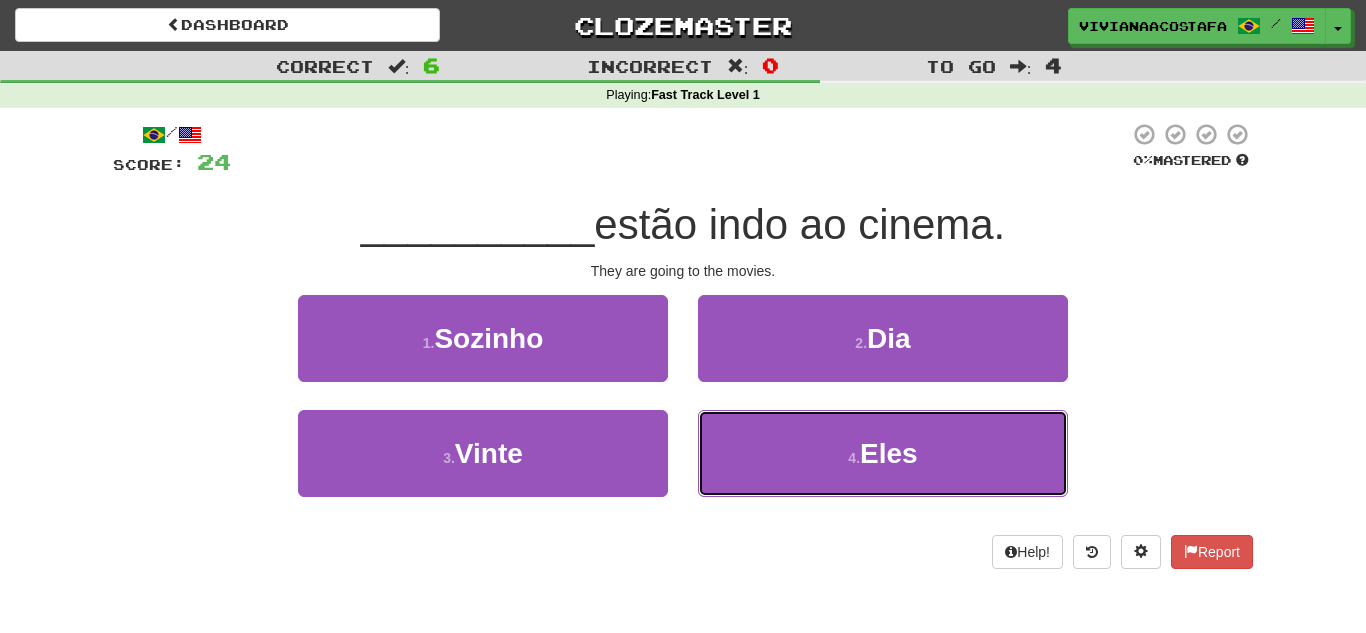 click on "4 .  Eles" at bounding box center (483, 338) 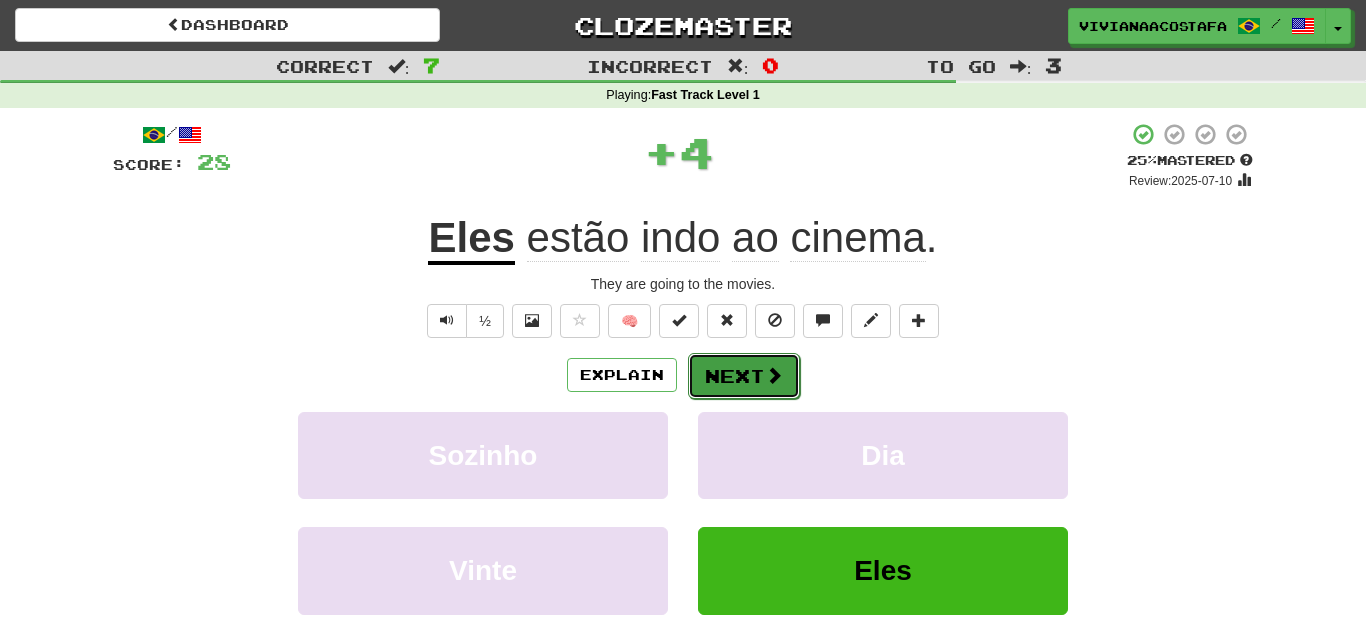 click on "Next" at bounding box center [744, 376] 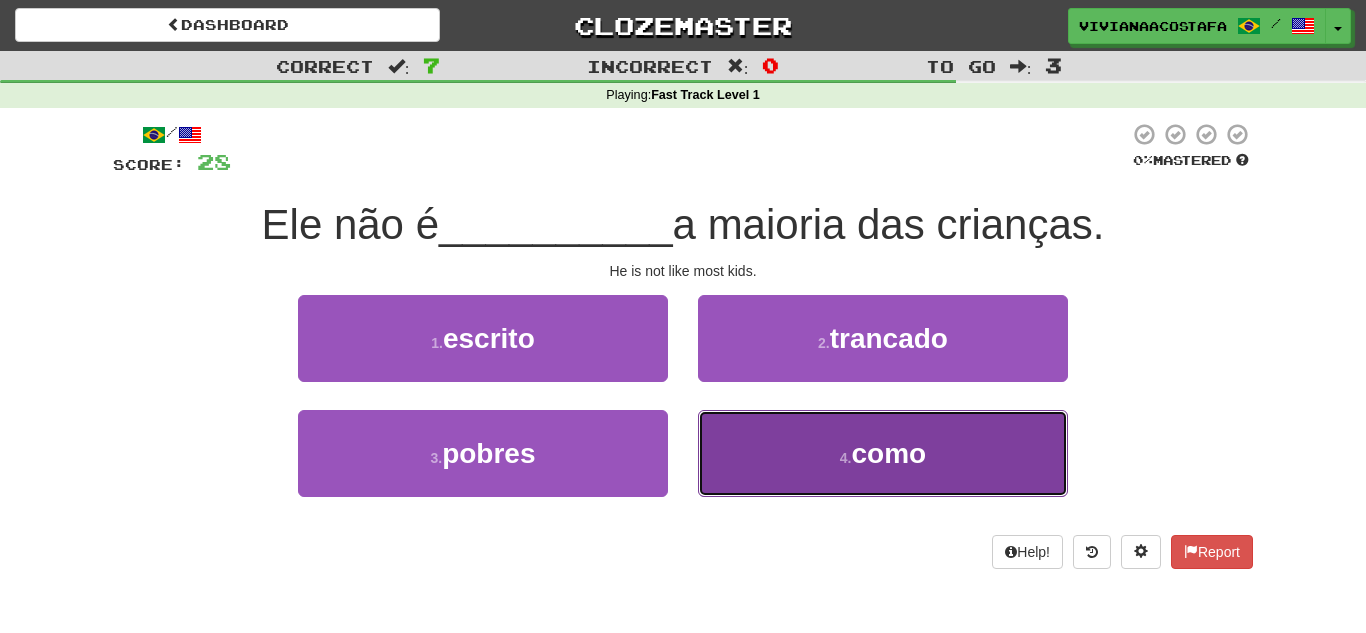 click on "4 .  como" at bounding box center (483, 338) 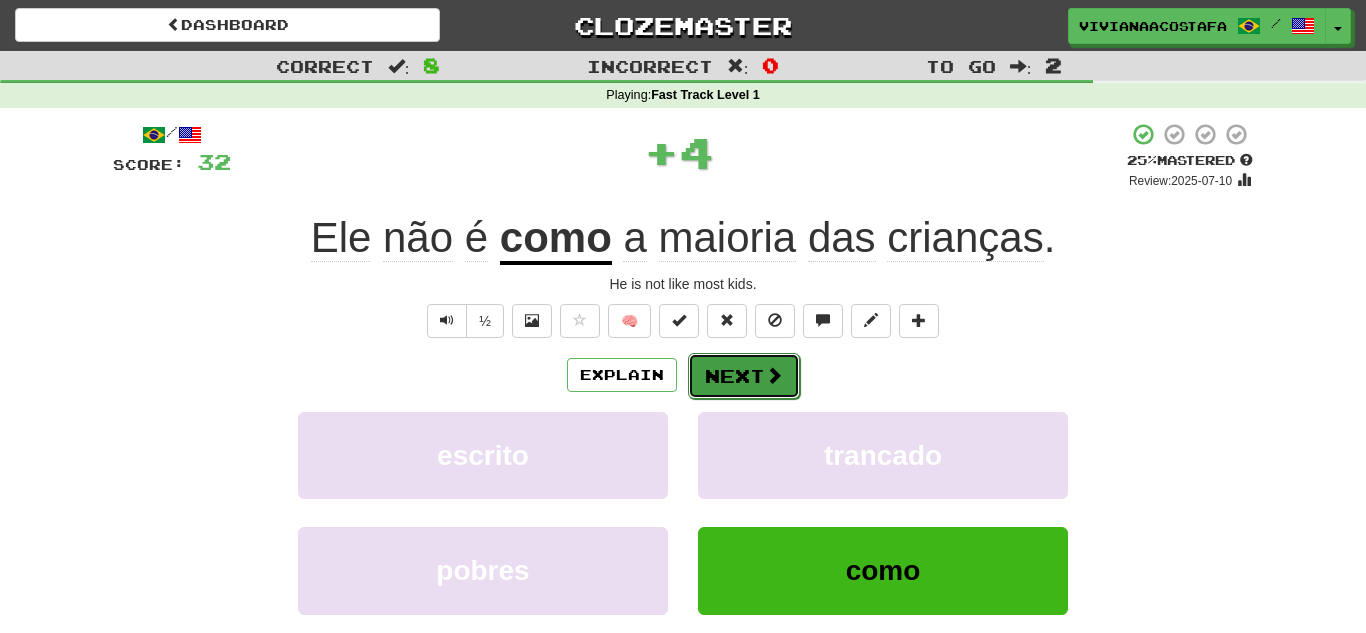 click at bounding box center [774, 375] 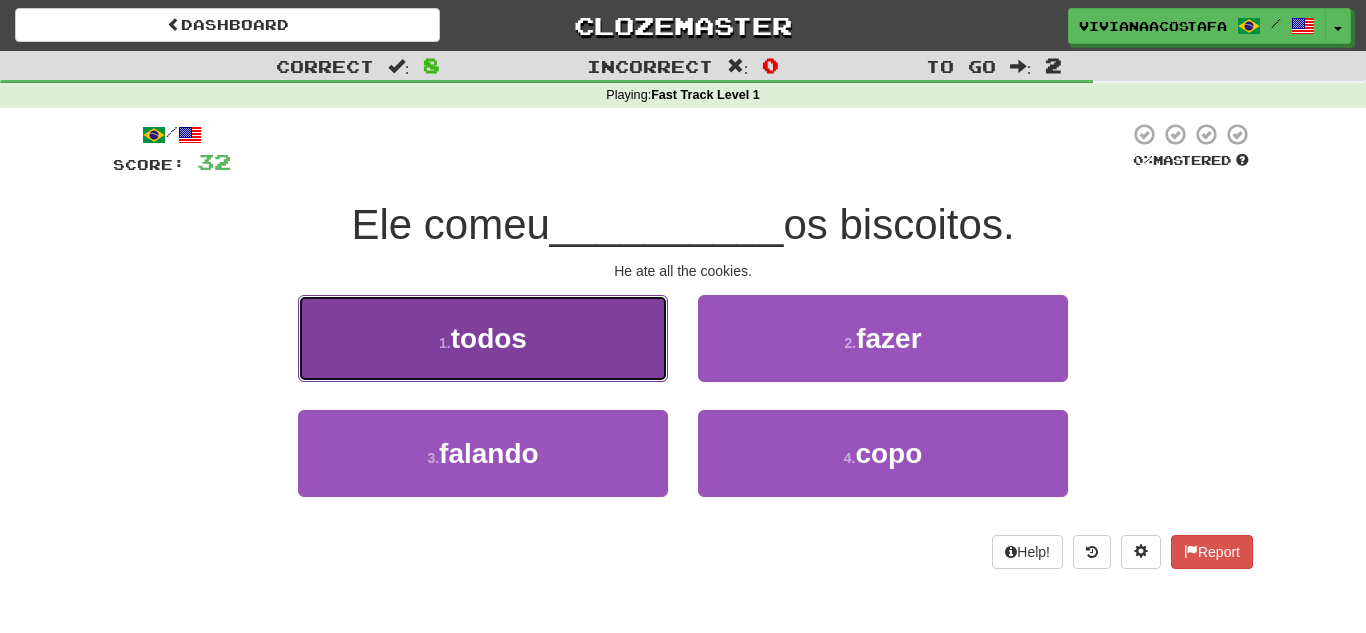 click on "1 .  todos" at bounding box center (483, 338) 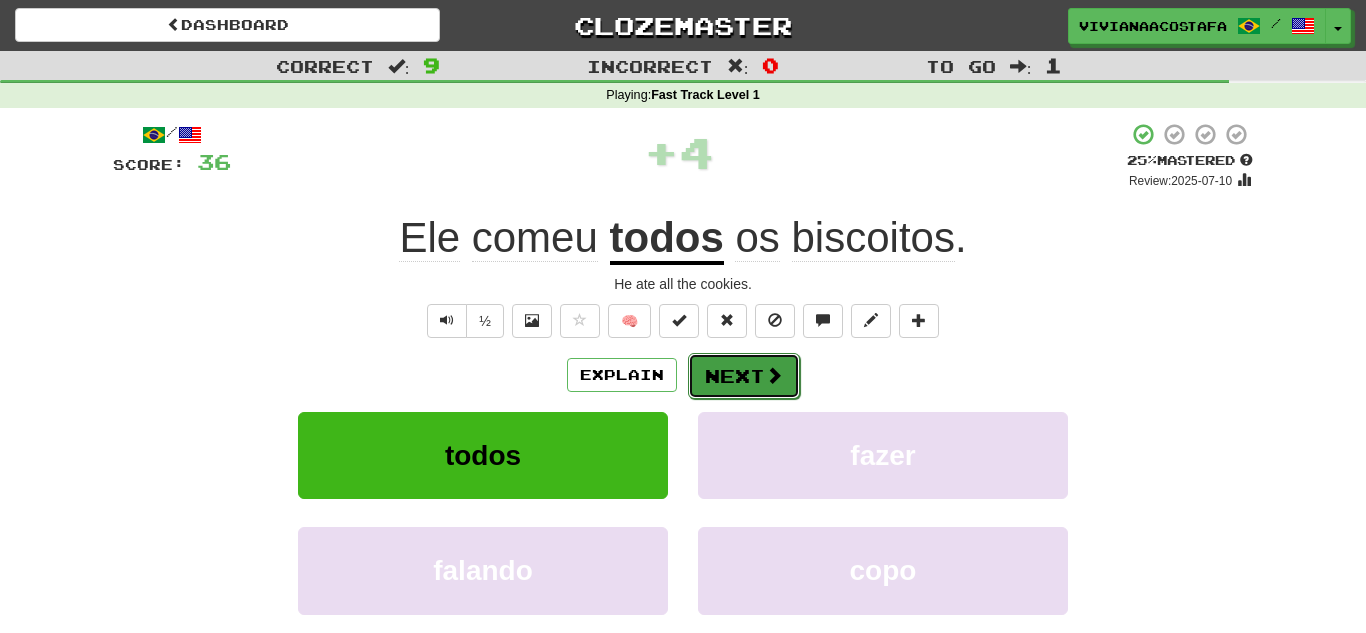 click on "Next" at bounding box center (744, 376) 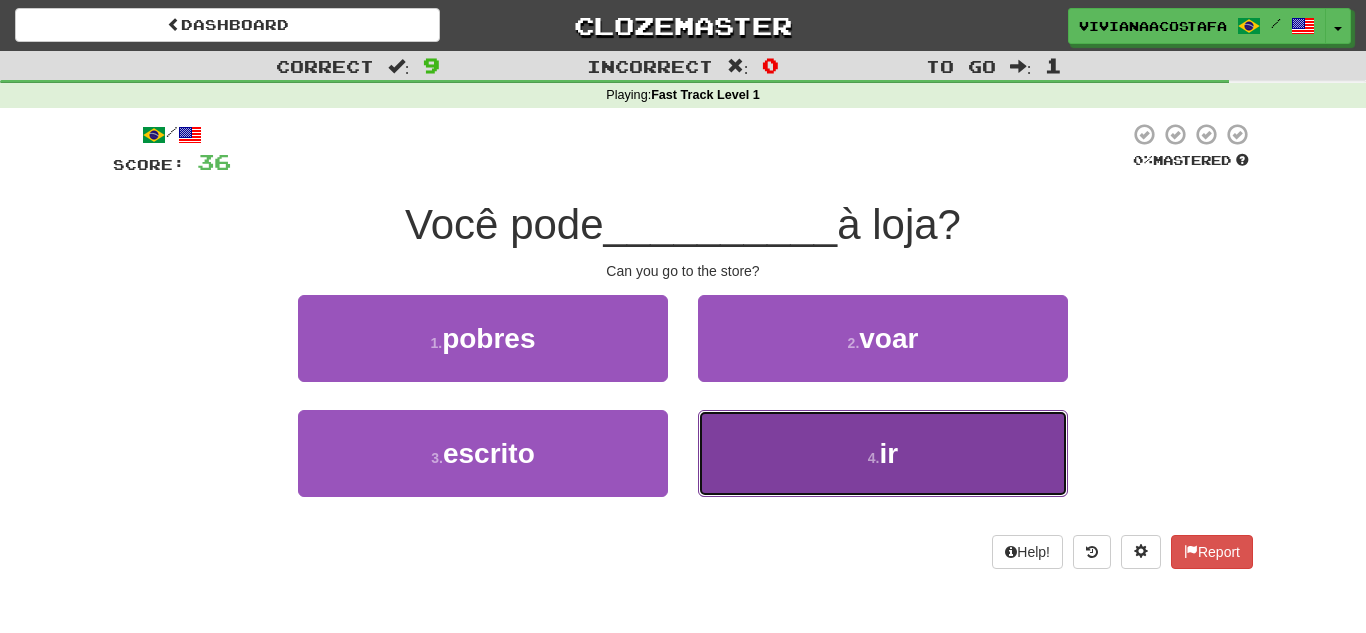 click on "4 .  ir" at bounding box center (483, 338) 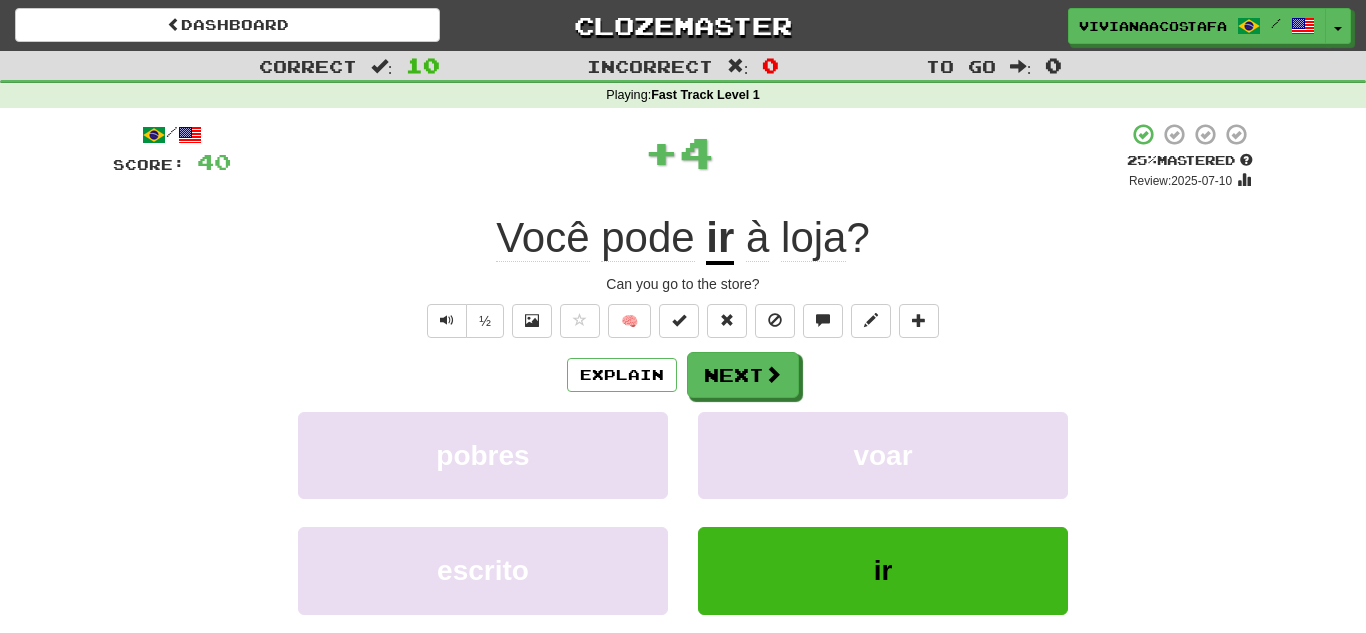 click on "/  Score:   40 + 4 25 %  Mastered Review:  2025-07-10 Você   pode   ir   à   loja ? Can you go to the store? ½ 🧠 Explain Next pobres voar escrito ir Learn more: pobres voar escrito ir  Help!  Report" at bounding box center [683, 419] 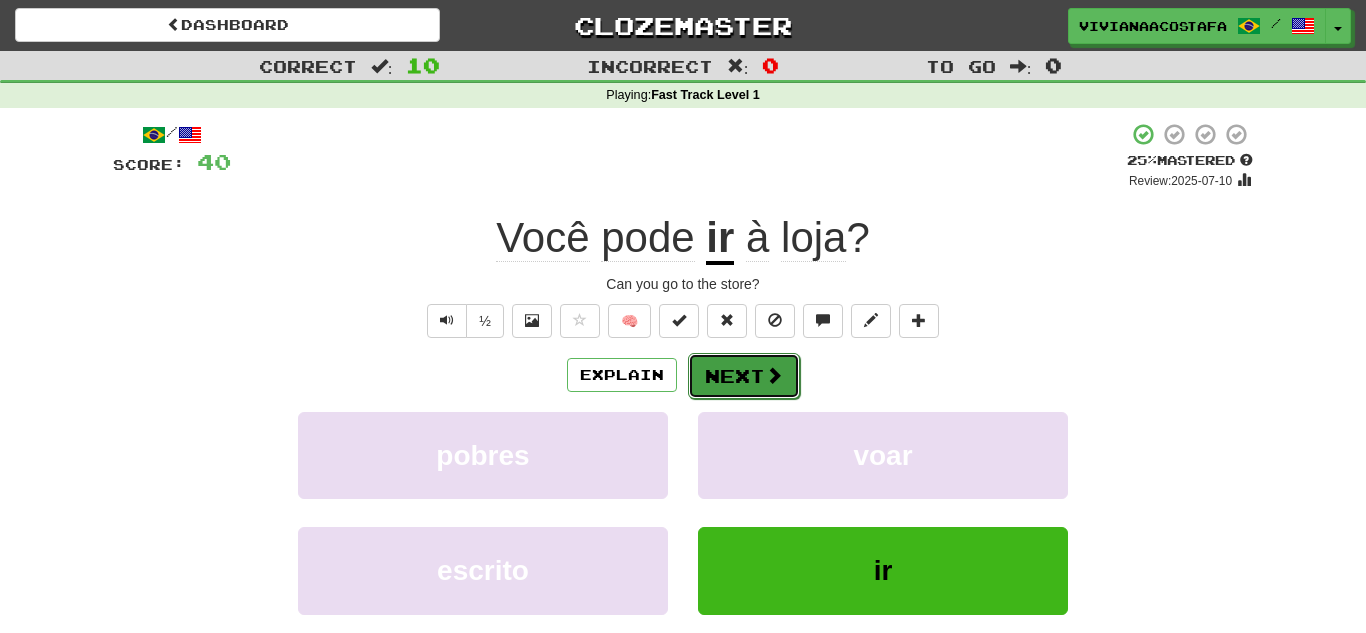 click on "Next" at bounding box center (744, 376) 